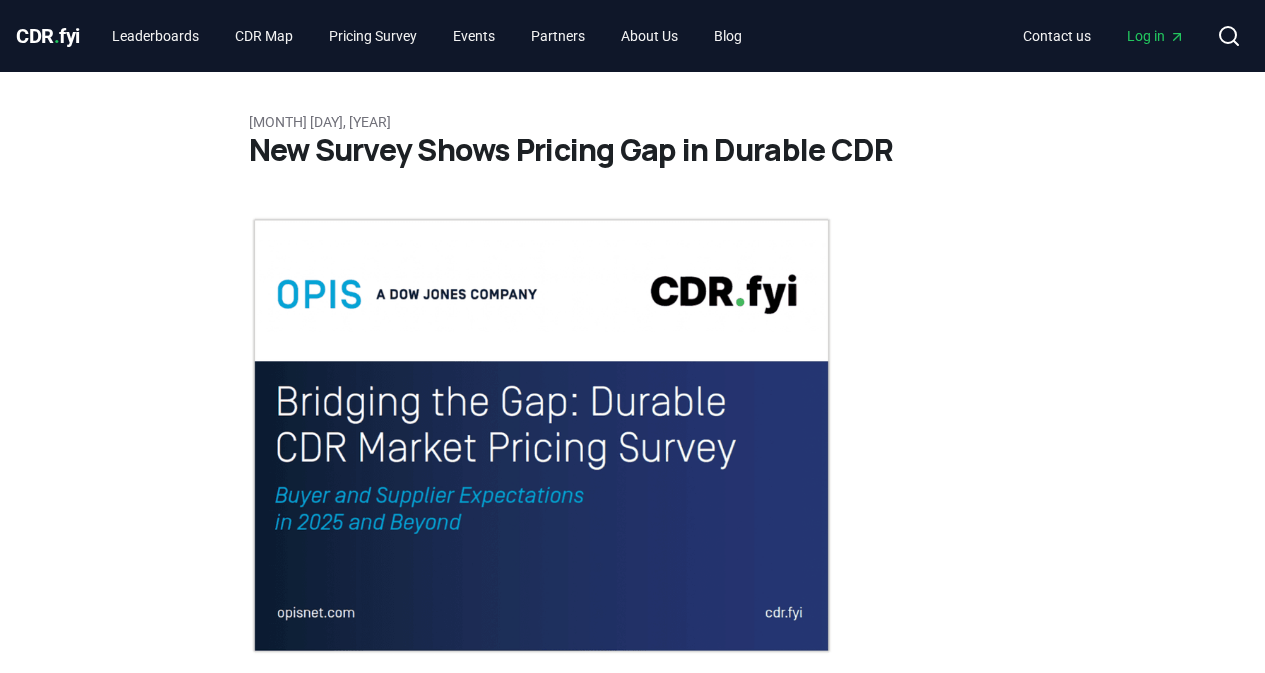 scroll, scrollTop: 0, scrollLeft: 0, axis: both 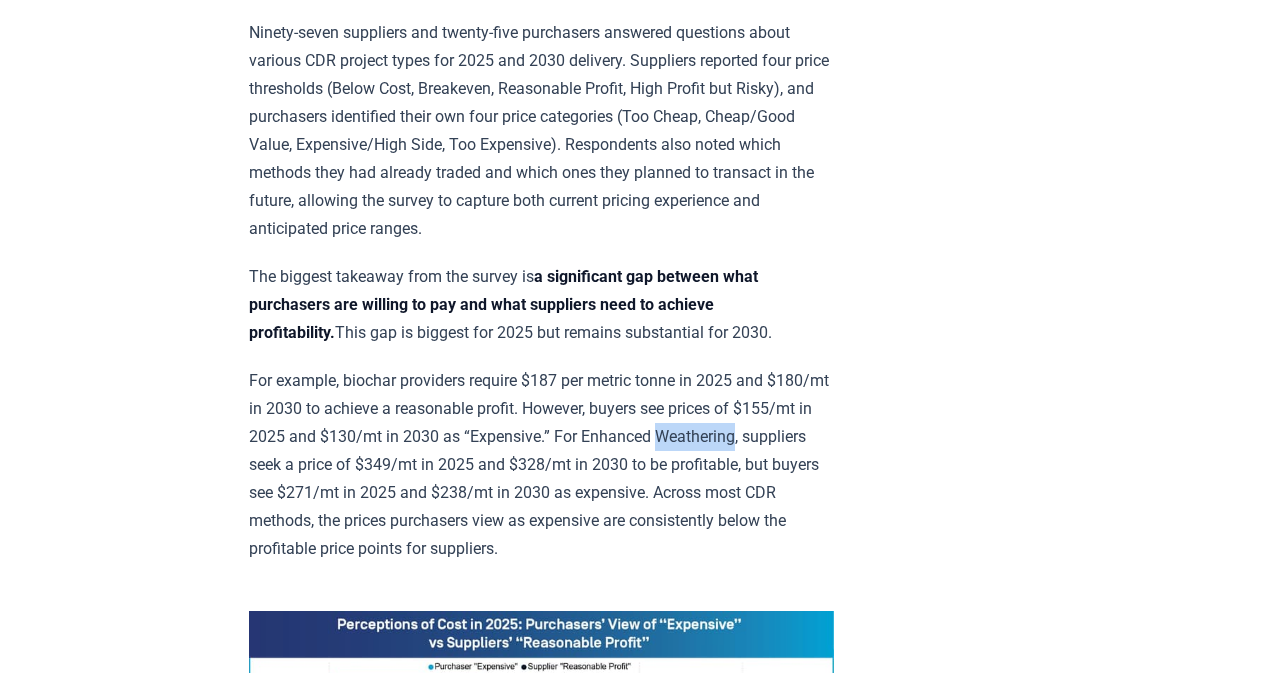 drag, startPoint x: 331, startPoint y: 458, endPoint x: 246, endPoint y: 458, distance: 85 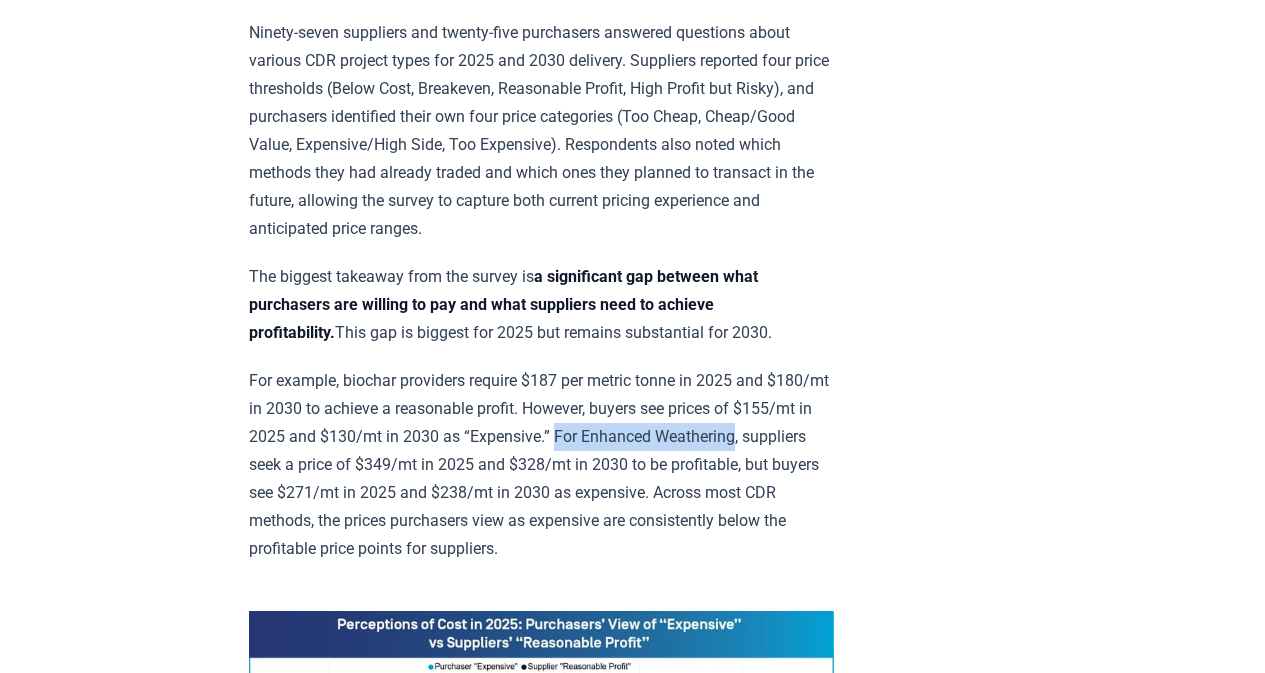 drag, startPoint x: 643, startPoint y: 430, endPoint x: 328, endPoint y: 457, distance: 316.15503 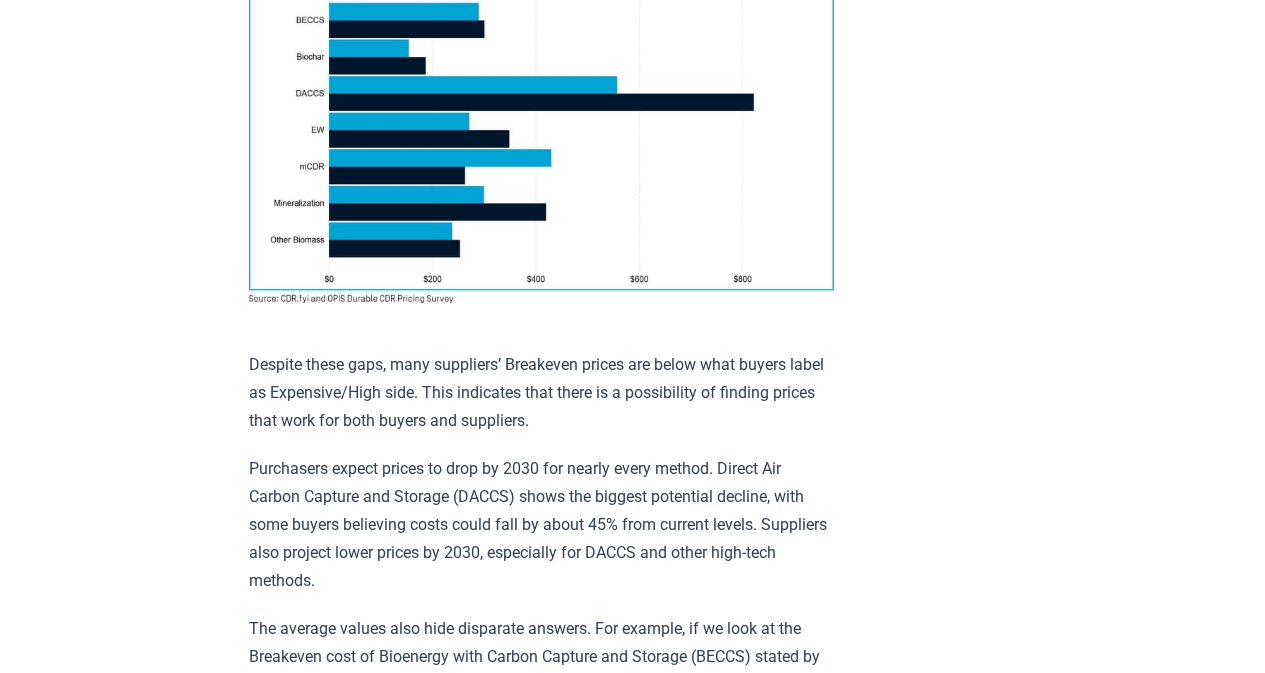 scroll, scrollTop: 1600, scrollLeft: 0, axis: vertical 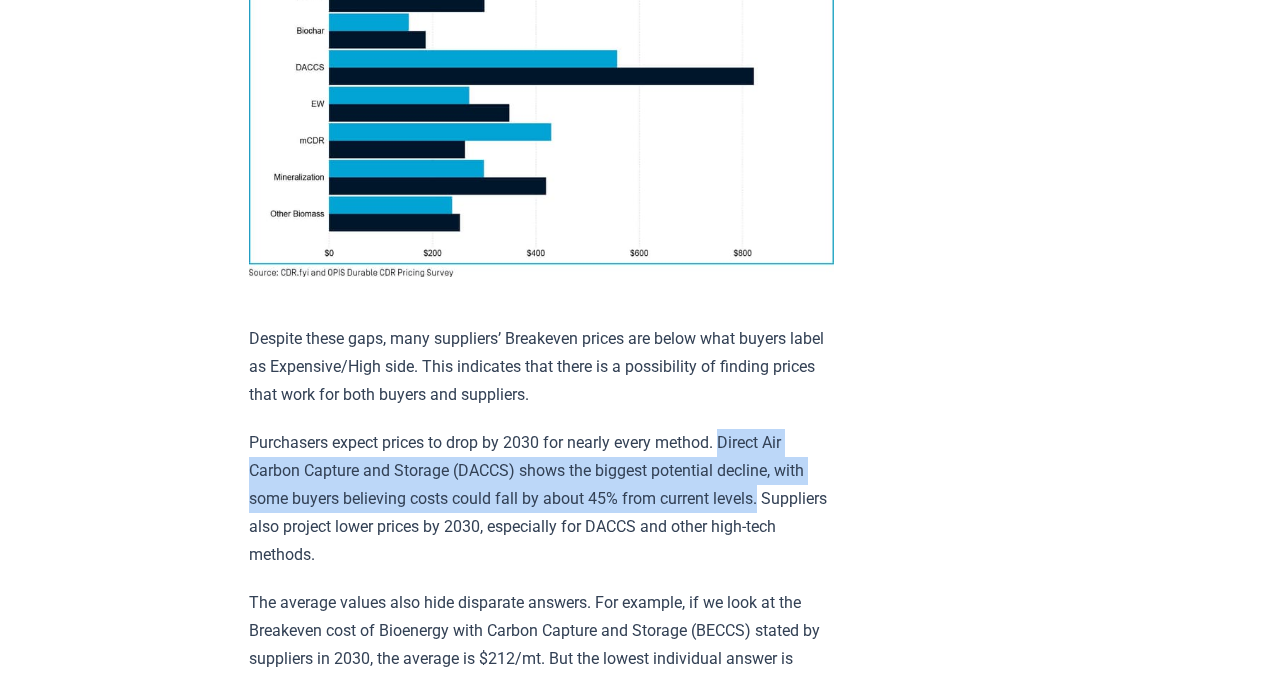 drag, startPoint x: 737, startPoint y: 431, endPoint x: 779, endPoint y: 479, distance: 63.780876 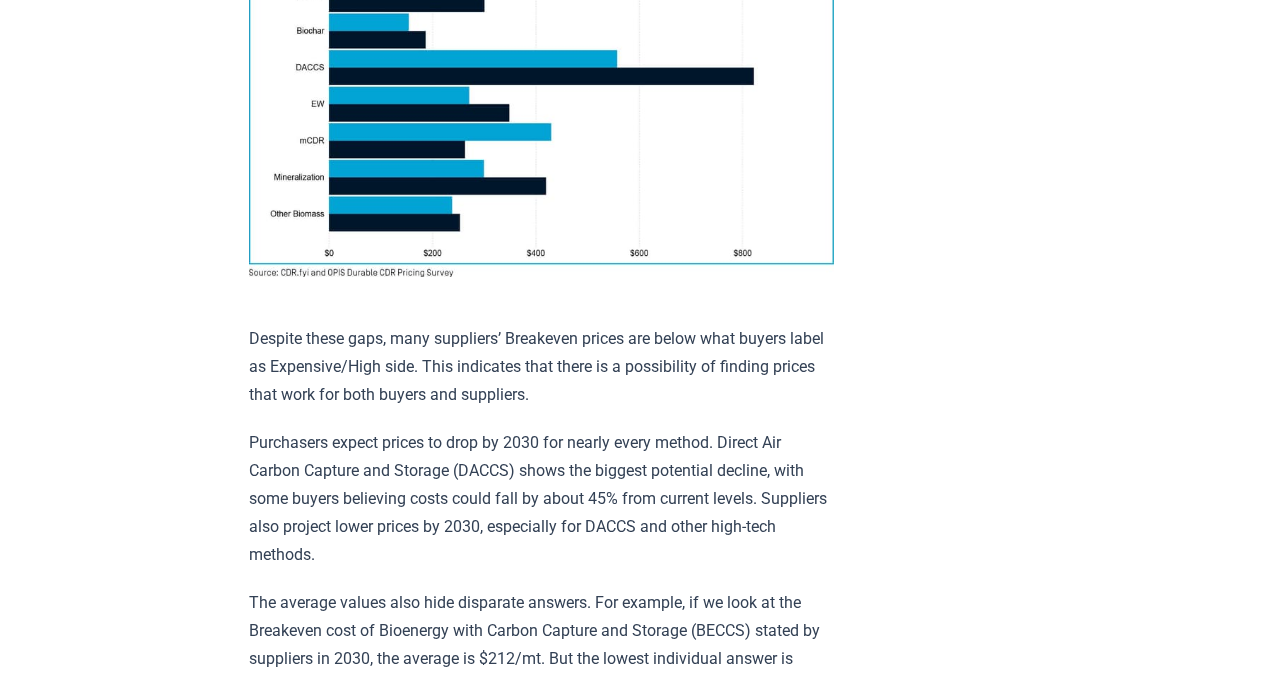 click on "Purchasers expect prices to drop by 2030 for nearly every method. Direct Air Carbon Capture and Storage (DACCS) shows the biggest potential decline, with some buyers believing costs could fall by about 45% from current levels. Suppliers also project lower prices by 2030, especially for DACCS and other high-tech methods." at bounding box center (541, 499) 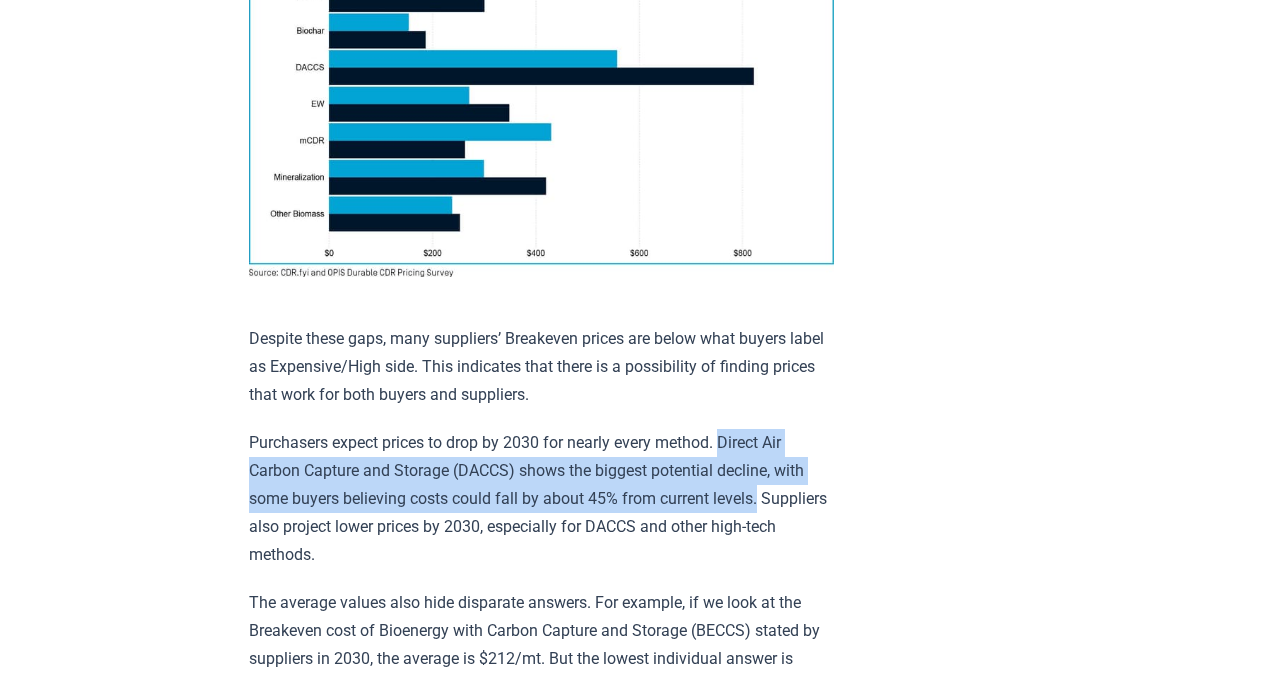 drag, startPoint x: 733, startPoint y: 431, endPoint x: 771, endPoint y: 485, distance: 66.0303 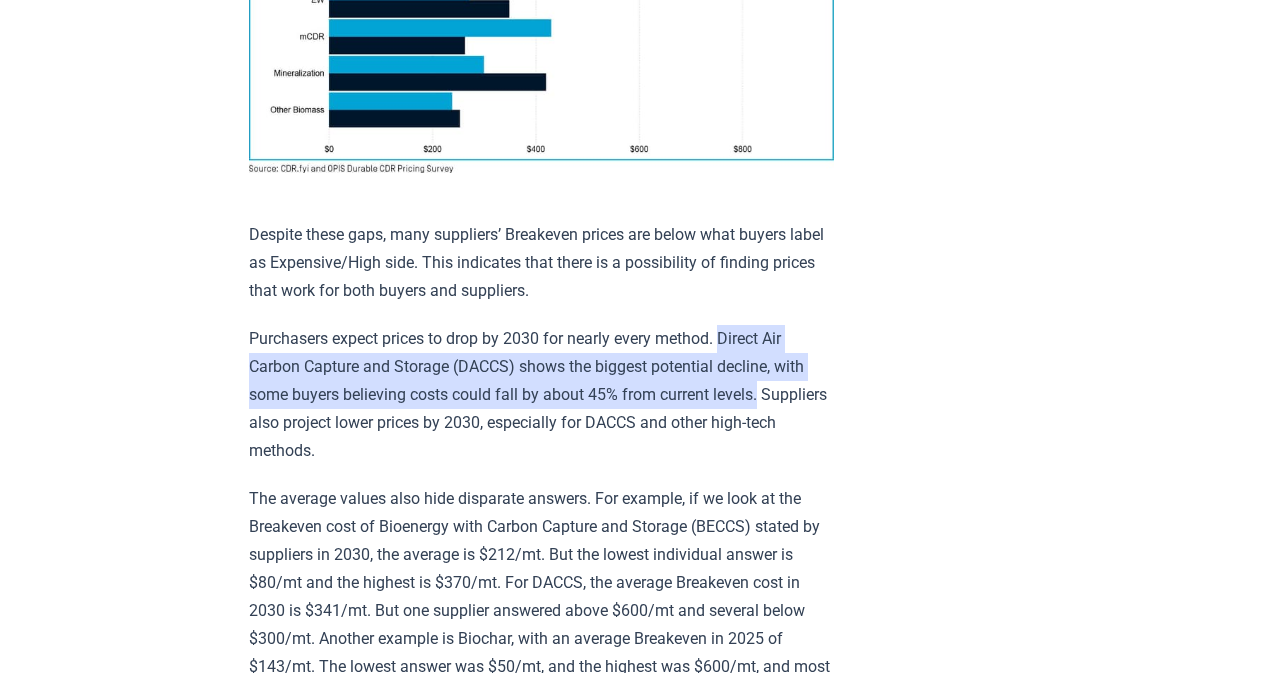 scroll, scrollTop: 1700, scrollLeft: 0, axis: vertical 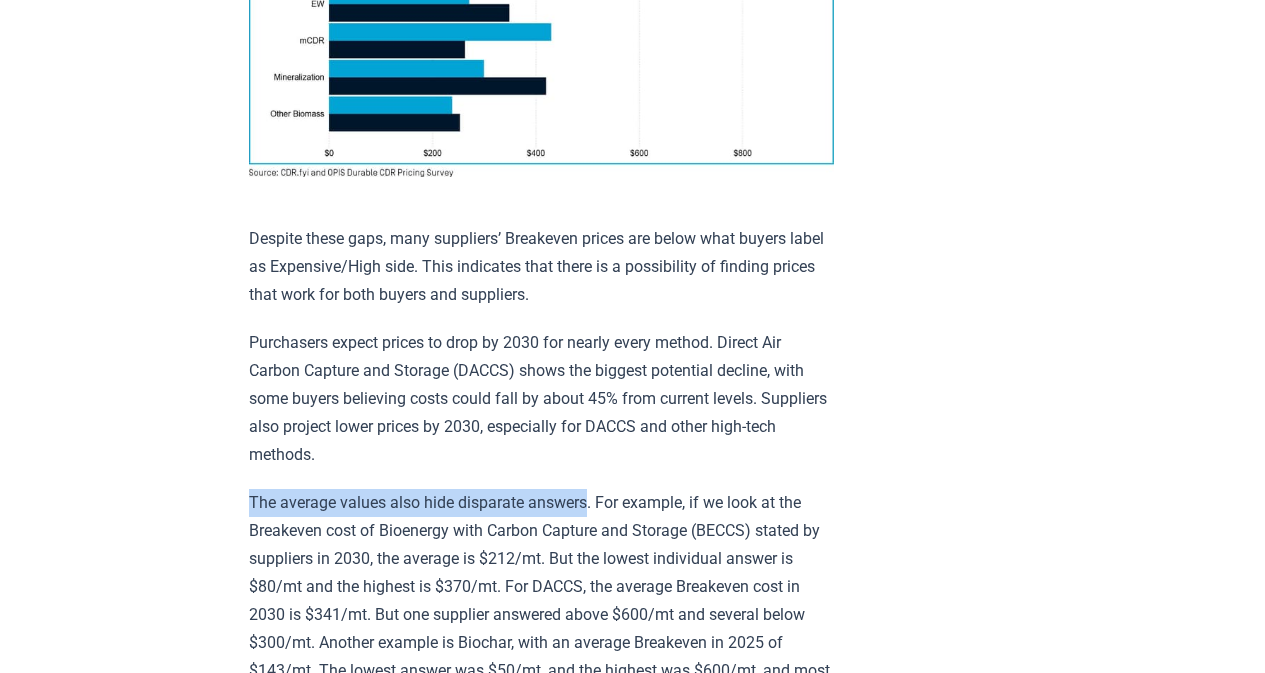 drag, startPoint x: 243, startPoint y: 490, endPoint x: 588, endPoint y: 490, distance: 345 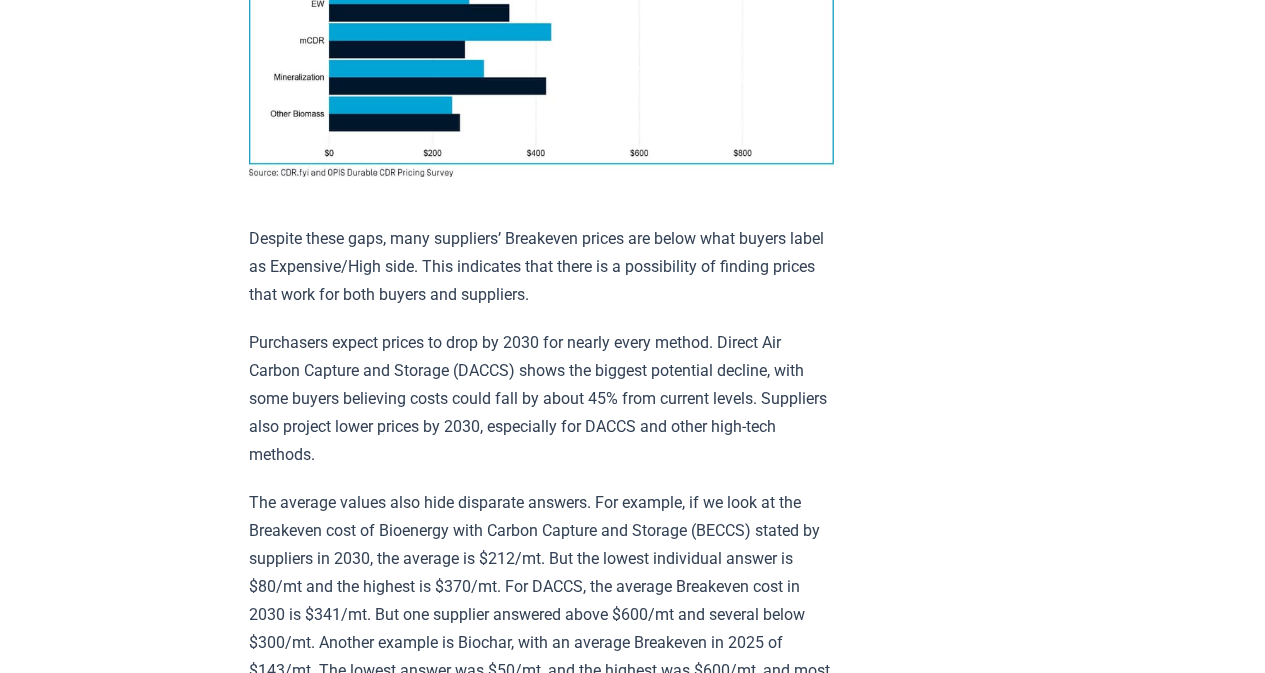 click on "[MONTH] [DAY], [YEAR] New Survey Shows Pricing Gap in Durable CDR Insights from the CDR.fyi/OPIS Pricing Survey Pricing data is the most sought-after information in durable carbon dioxide removal (CDR). To address this market need, CDR.fyi and OPIS, a Dow Jones Company, partnered to conduct the durable CDR pricing survey. The survey, which targeted purchasers and suppliers of durable CDR, aimed to increase transparency in pricing and support the industry’s growth by gathering data on acceptable price ranges, optimal price points, and market dynamics. The biggest takeaway from the survey is a significant gap between what purchasers are willing to pay and what suppliers need to achieve profitability. This gap is biggest for [YEAR] but remains substantial for [YEAR]. Despite these gaps, many suppliers’ Breakeven prices are below what buyers label as Expensive/High side. This indicates that there is a possibility of finding prices that work for both buyers and suppliers. already purchased or sold credits lower" at bounding box center (633, 764) 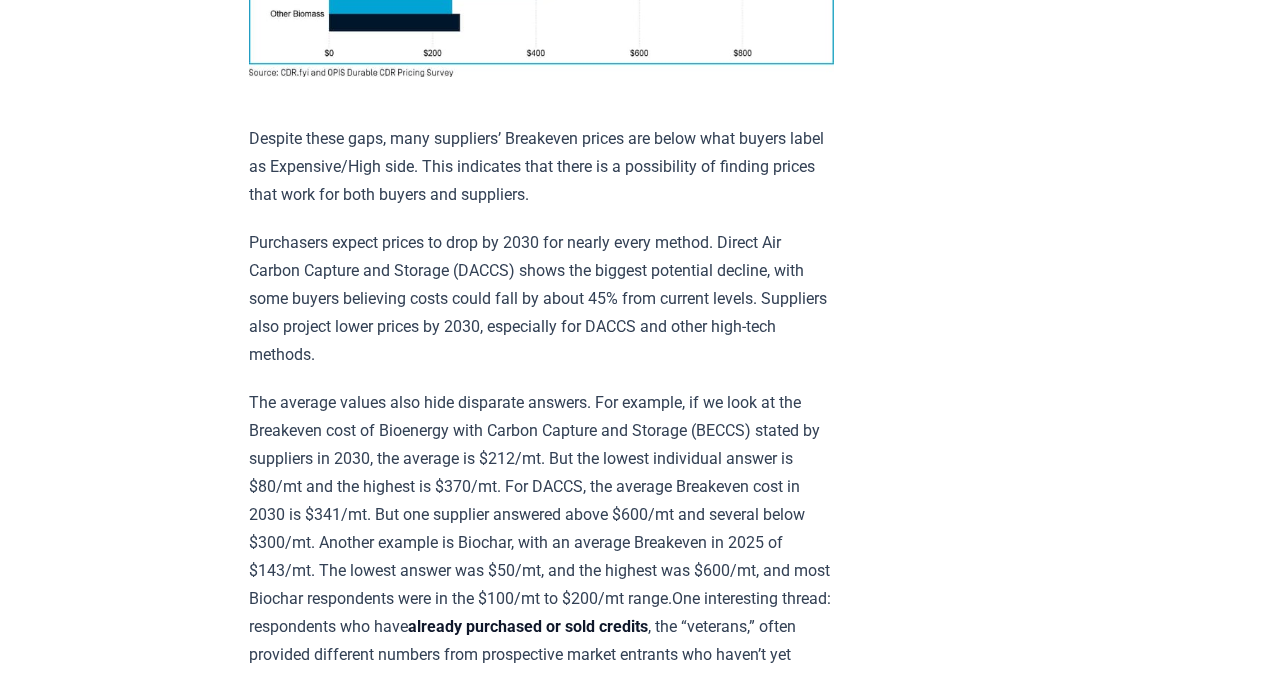 scroll, scrollTop: 1900, scrollLeft: 0, axis: vertical 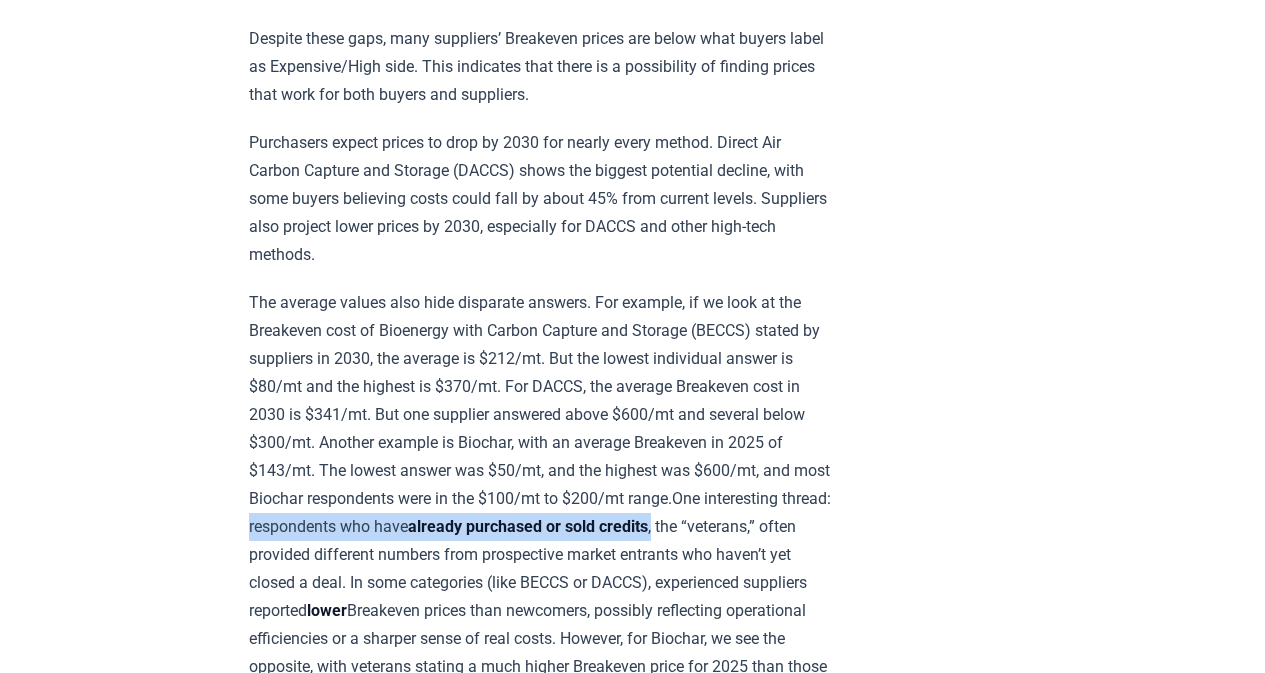 drag, startPoint x: 833, startPoint y: 517, endPoint x: 386, endPoint y: 514, distance: 447.01007 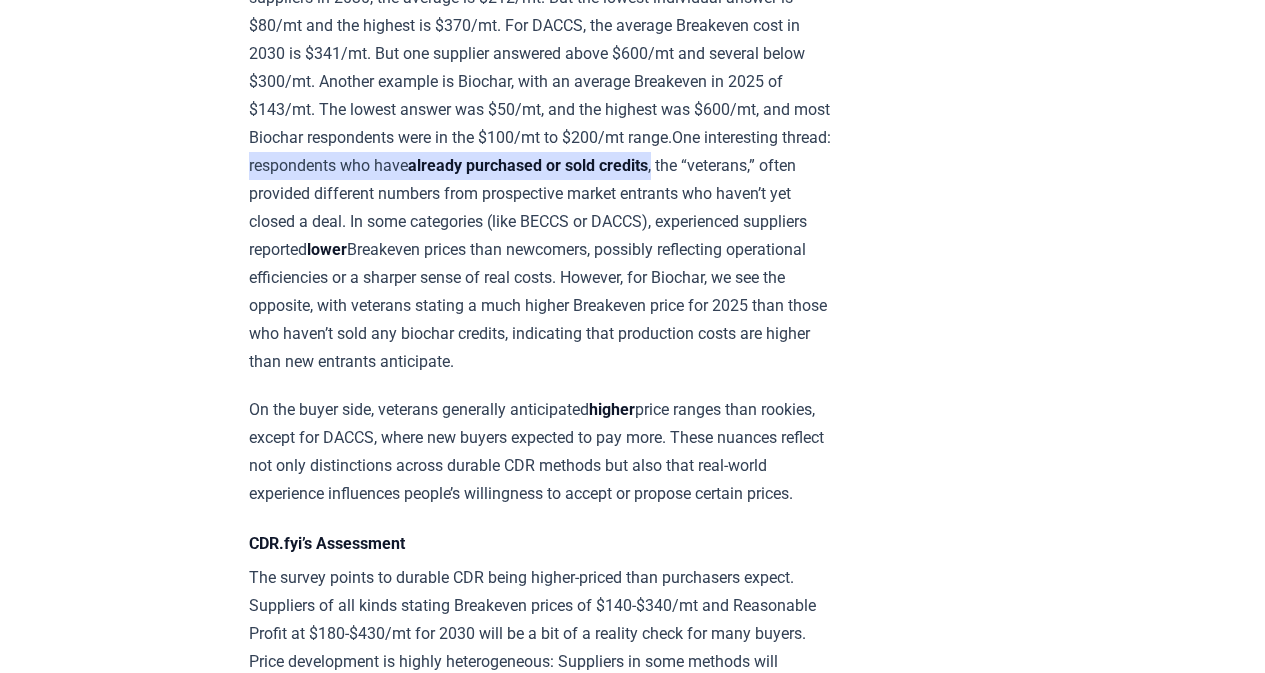 scroll, scrollTop: 2300, scrollLeft: 0, axis: vertical 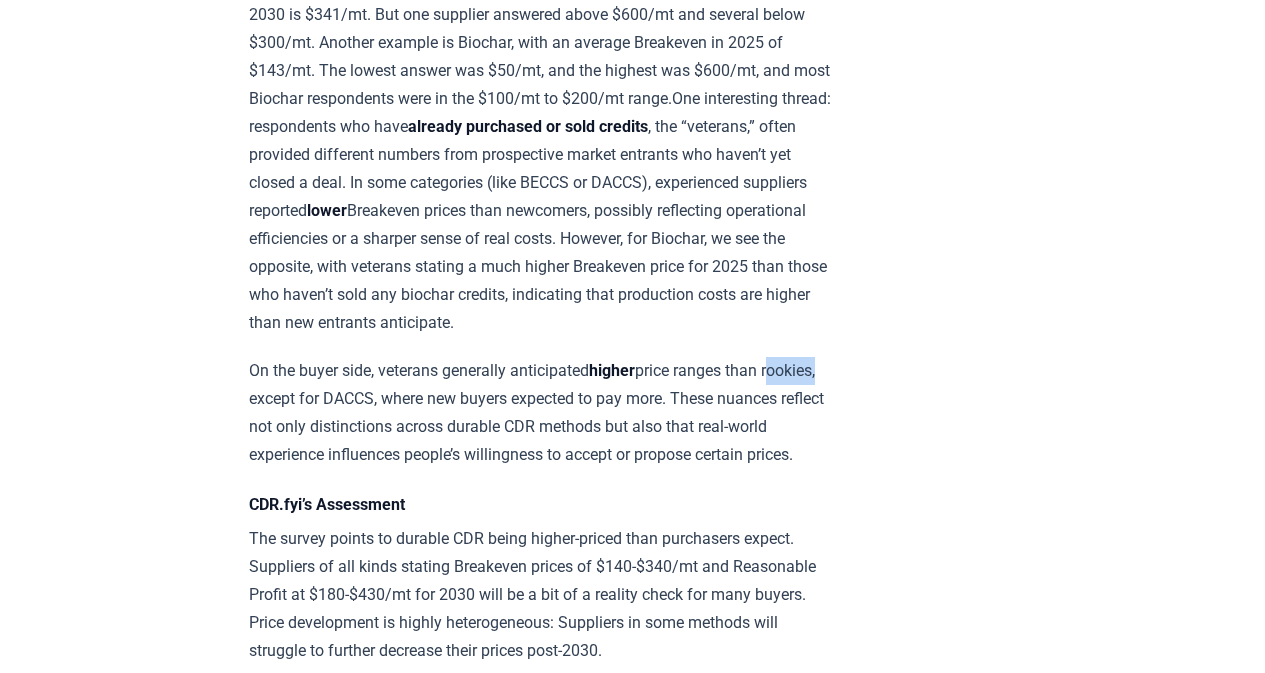 drag, startPoint x: 298, startPoint y: 421, endPoint x: 248, endPoint y: 416, distance: 50.24938 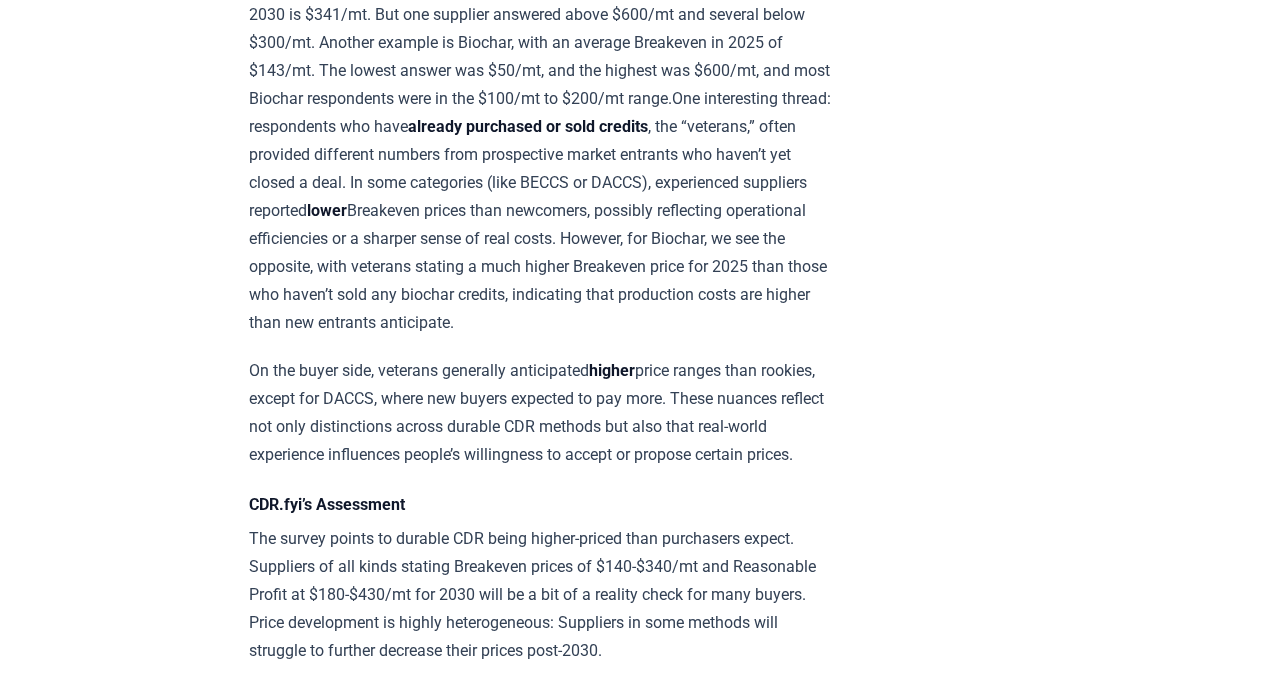 click on "The average values also hide disparate answers. For example, if we look at the Breakeven cost of Bioenergy with Carbon Capture and Storage (BECCS) stated by suppliers in [YEAR], the average is $[PRICE]/mt. But the lowest individual answer is $[PRICE]/mt and the highest is $[PRICE]/mt. For DACCS, the average Breakeven cost in [YEAR] is $[PRICE]/mt. But one supplier answered above $[PRICE]/mt and several below $[PRICE]/mt. Another example is Biochar, with an average Breakeven in [YEAR] of $[PRICE]/mt. The lowest answer was $[PRICE]/mt, and the highest was $[PRICE]/mt, and most Biochar respondents were in the $[PRICE]/mt to $[PRICE]/mt range.One interesting thread: respondents who have already purchased or sold credits, the “veterans,” often provided different numbers from prospective market entrants who haven’t yet closed a deal. In some categories (like BECCS or DACCS), experienced suppliers reported lower" at bounding box center (541, 113) 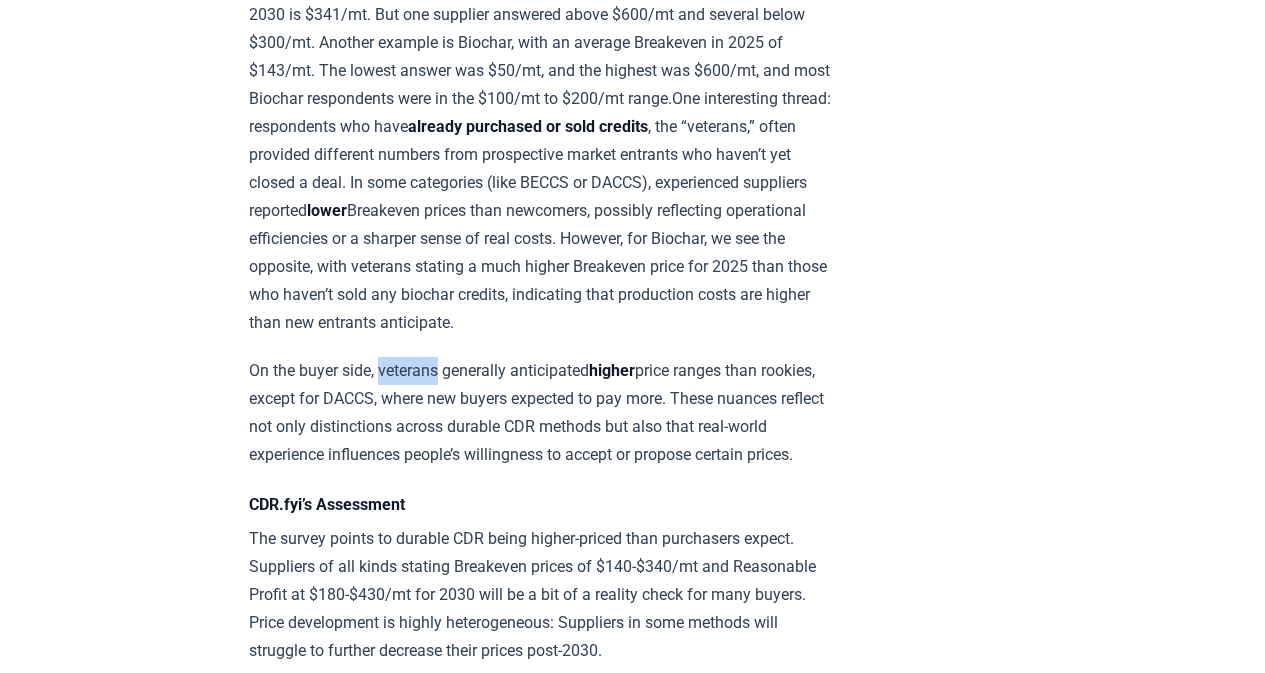 drag, startPoint x: 387, startPoint y: 387, endPoint x: 444, endPoint y: 389, distance: 57.035076 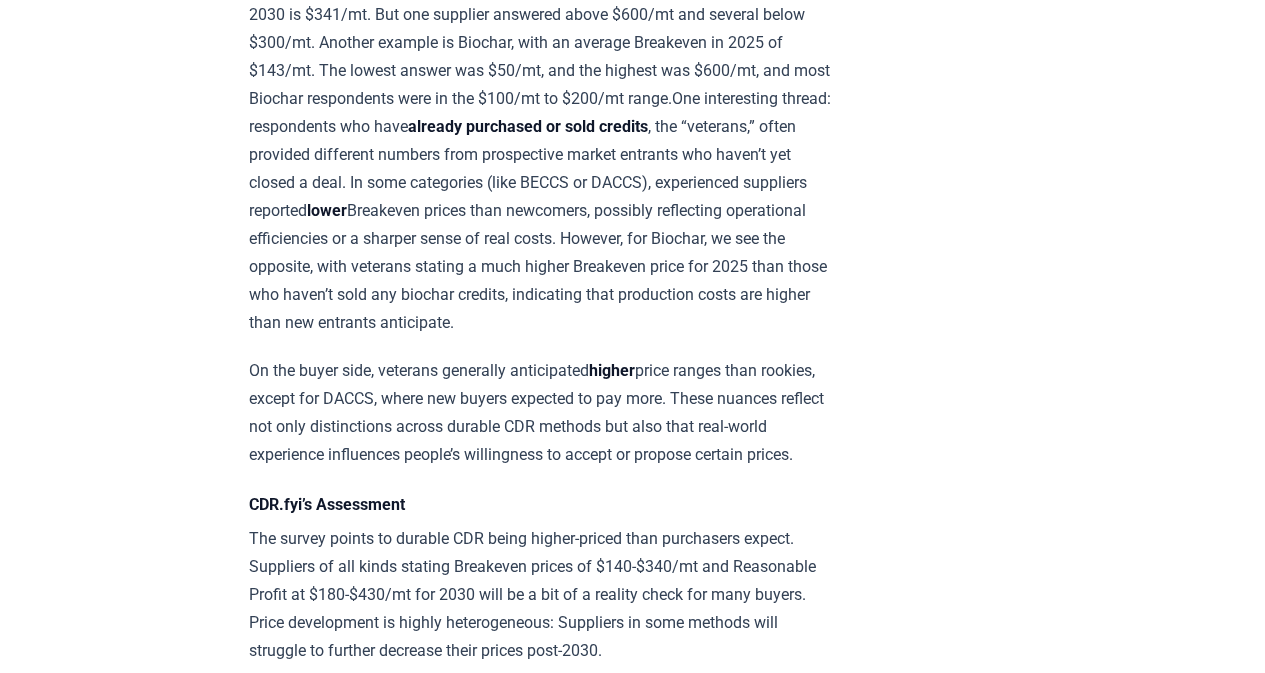 click on "CDR.fyi’s Assessment" at bounding box center (541, 505) 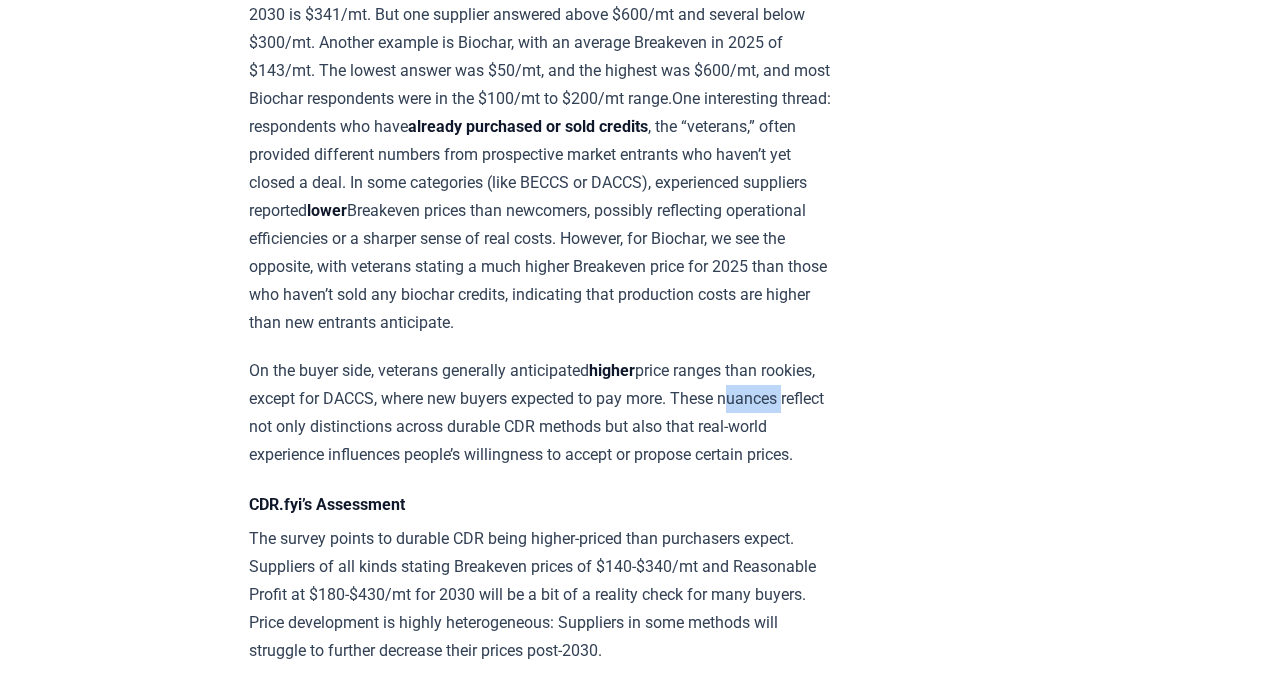 drag, startPoint x: 246, startPoint y: 444, endPoint x: 306, endPoint y: 452, distance: 60.530983 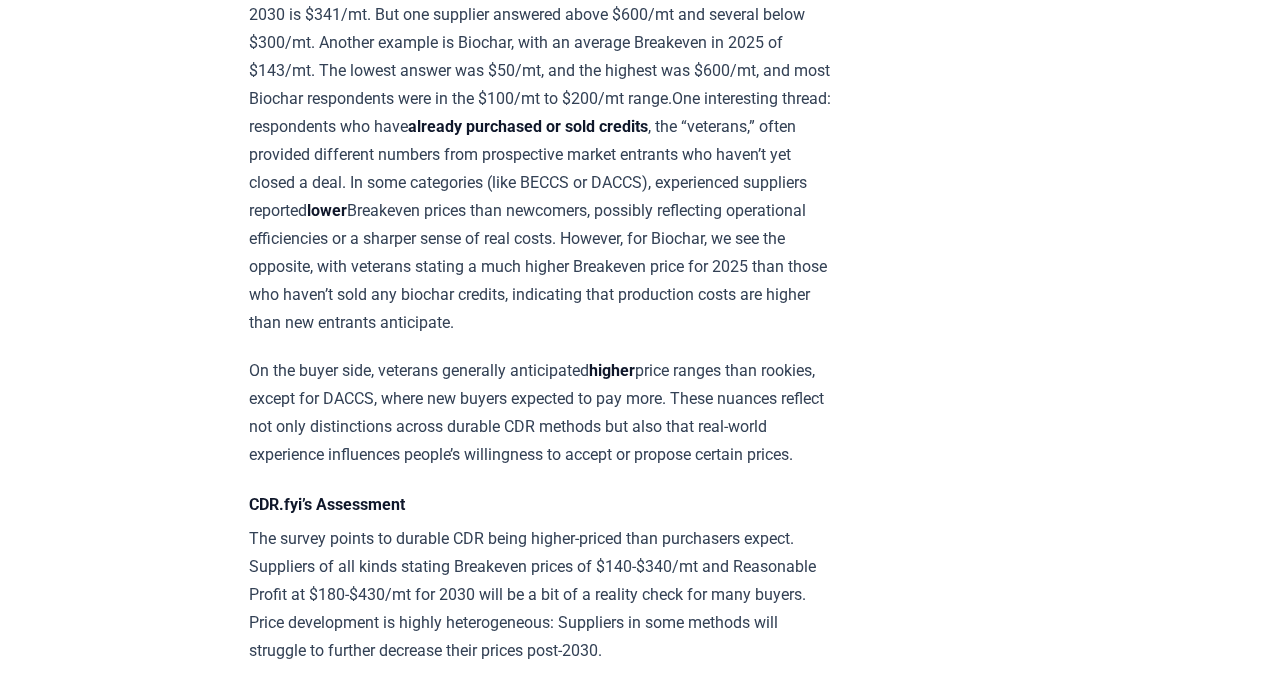 click on "On the buyer side, veterans generally anticipated  higher  price ranges than rookies, except for DACCS, where new buyers expected to pay more. These nuances reflect not only distinctions across durable CDR methods but also that real-world experience influences people’s willingness to accept or propose certain prices." at bounding box center [541, 413] 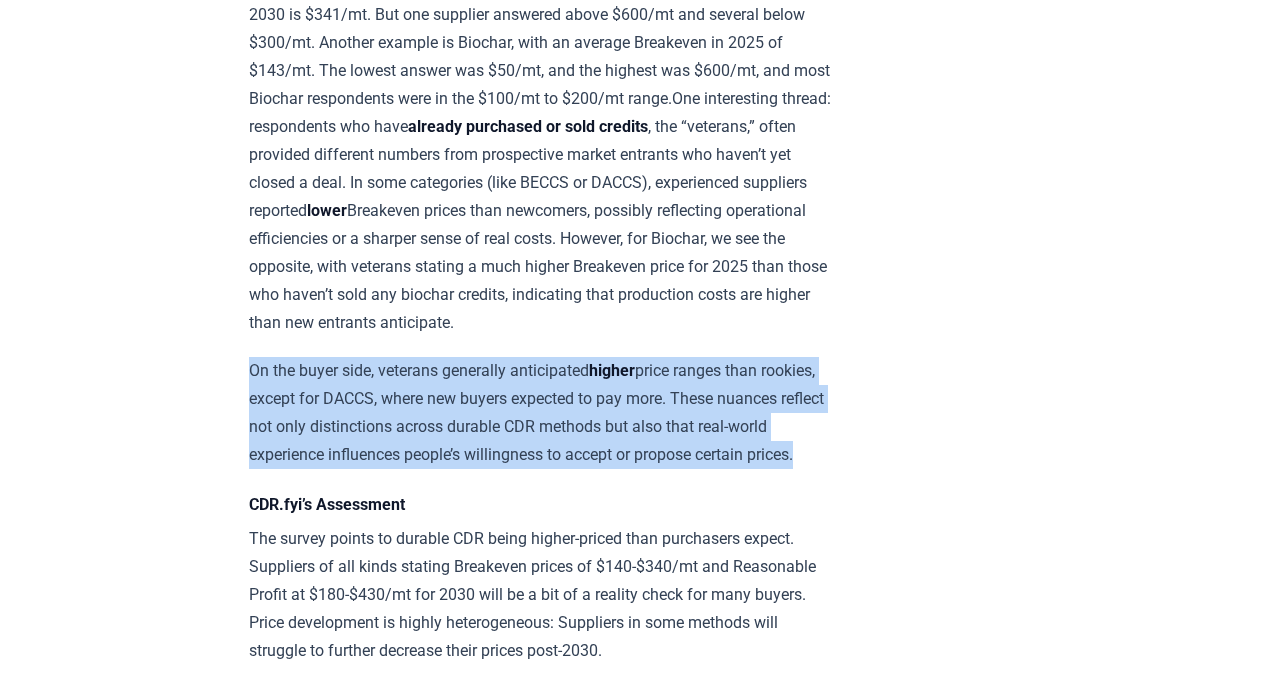click on "On the buyer side, veterans generally anticipated  higher  price ranges than rookies, except for DACCS, where new buyers expected to pay more. These nuances reflect not only distinctions across durable CDR methods but also that real-world experience influences people’s willingness to accept or propose certain prices." at bounding box center (541, 413) 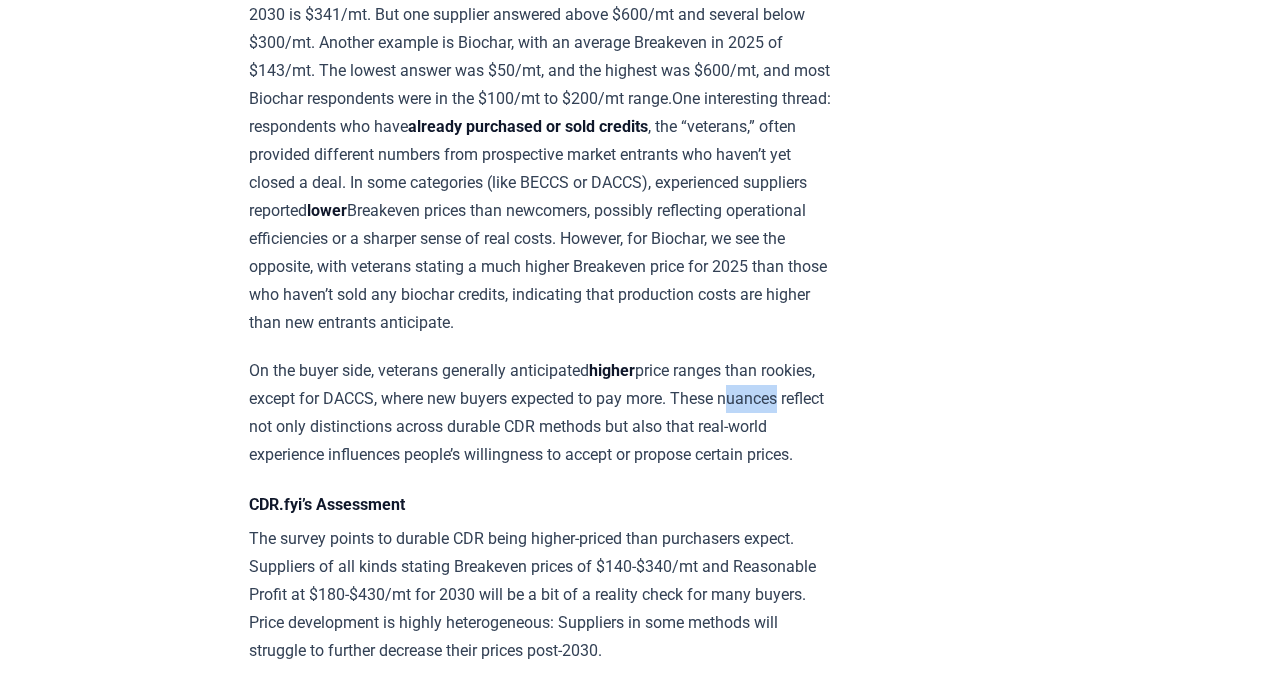 drag, startPoint x: 252, startPoint y: 440, endPoint x: 303, endPoint y: 446, distance: 51.351727 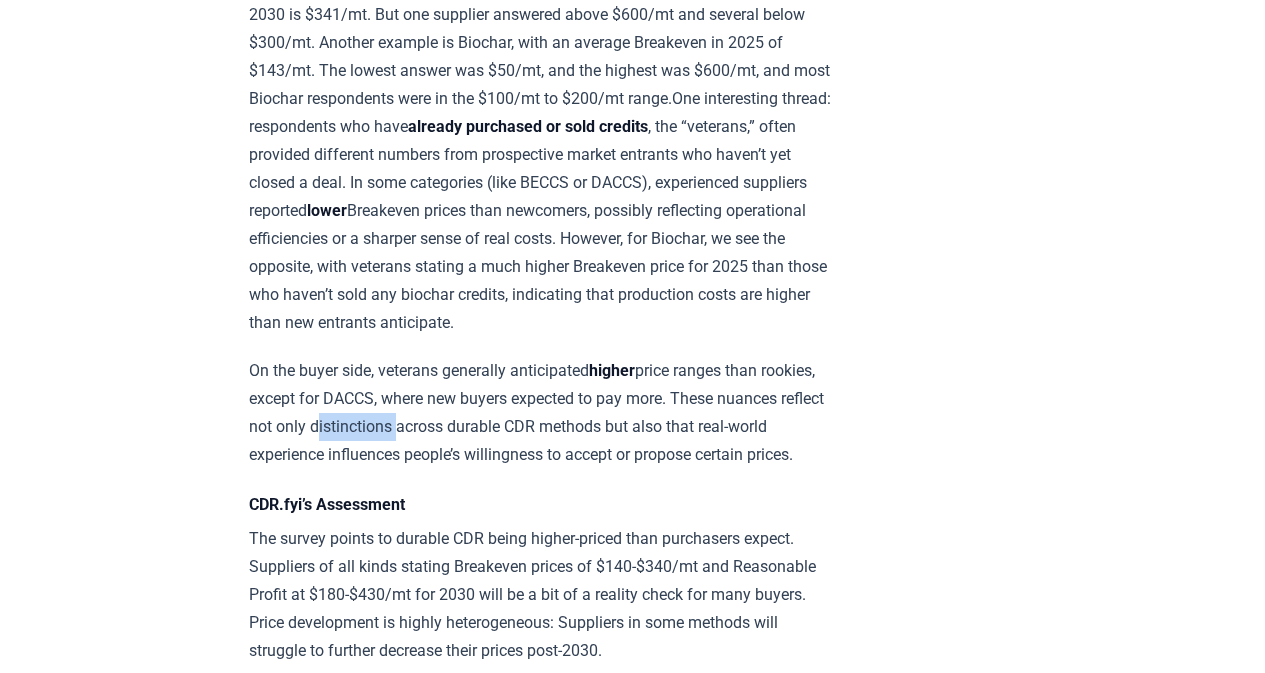drag, startPoint x: 508, startPoint y: 442, endPoint x: 427, endPoint y: 451, distance: 81.49847 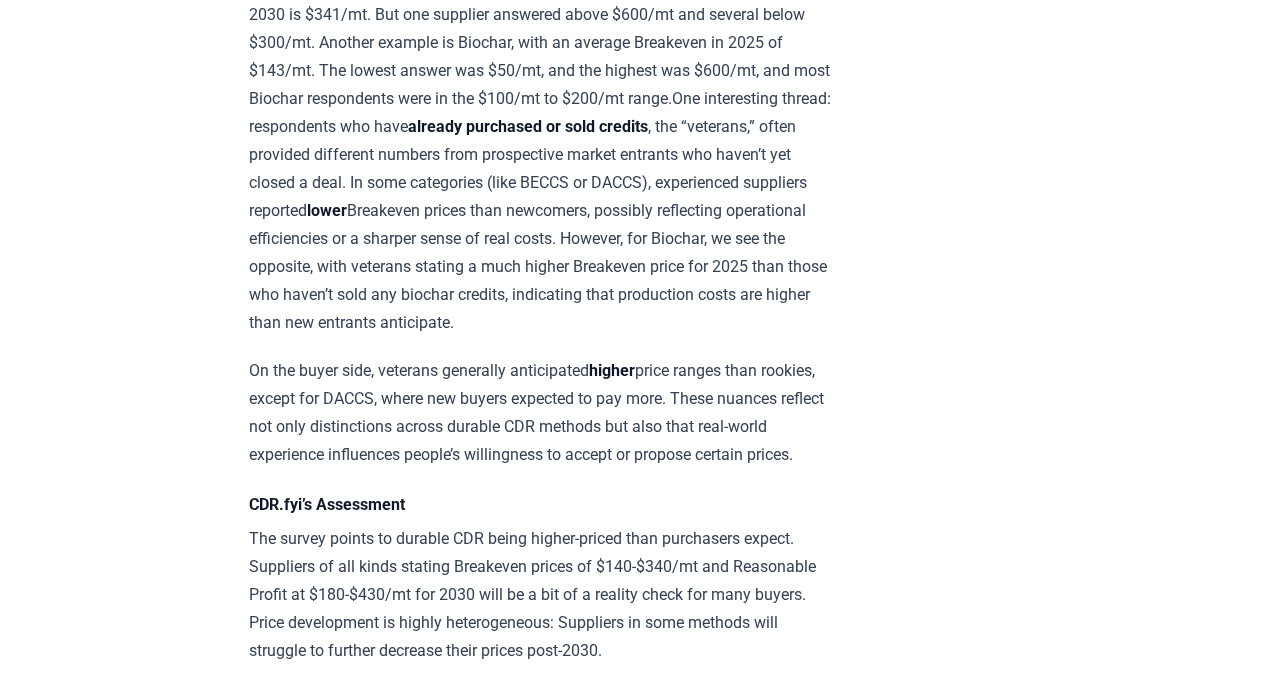 click on "higher" at bounding box center [612, 370] 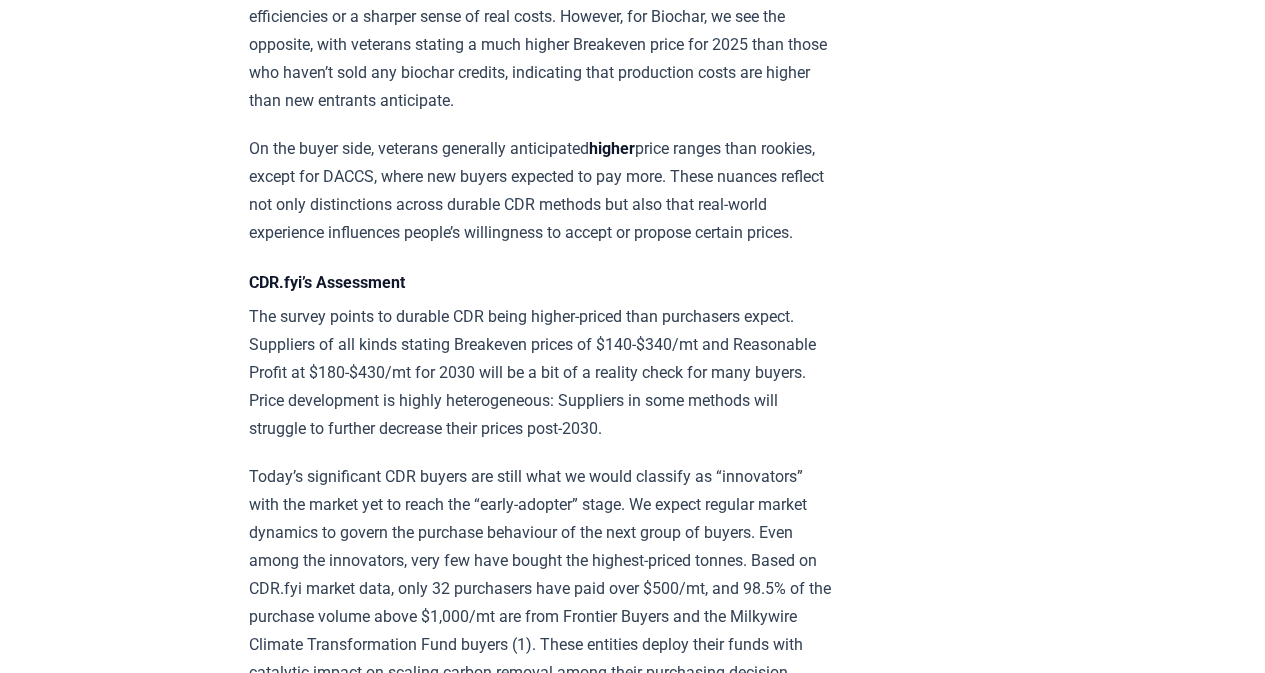 scroll, scrollTop: 2600, scrollLeft: 0, axis: vertical 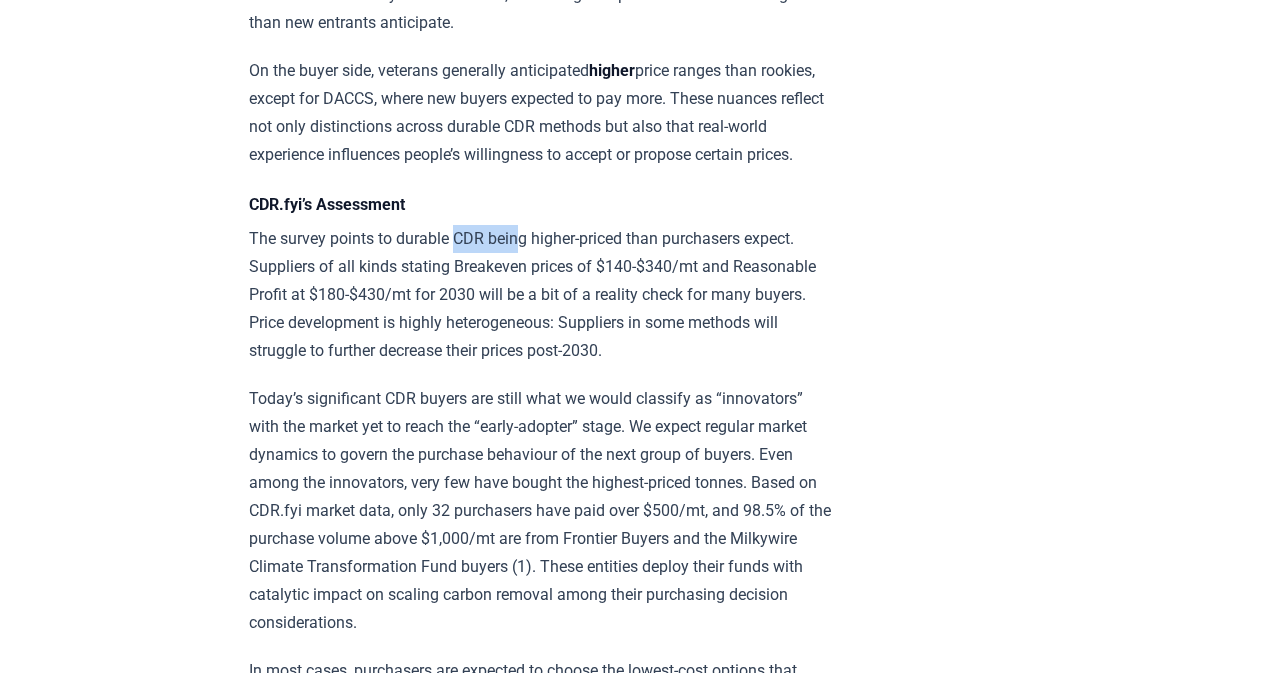 drag, startPoint x: 462, startPoint y: 284, endPoint x: 528, endPoint y: 289, distance: 66.189125 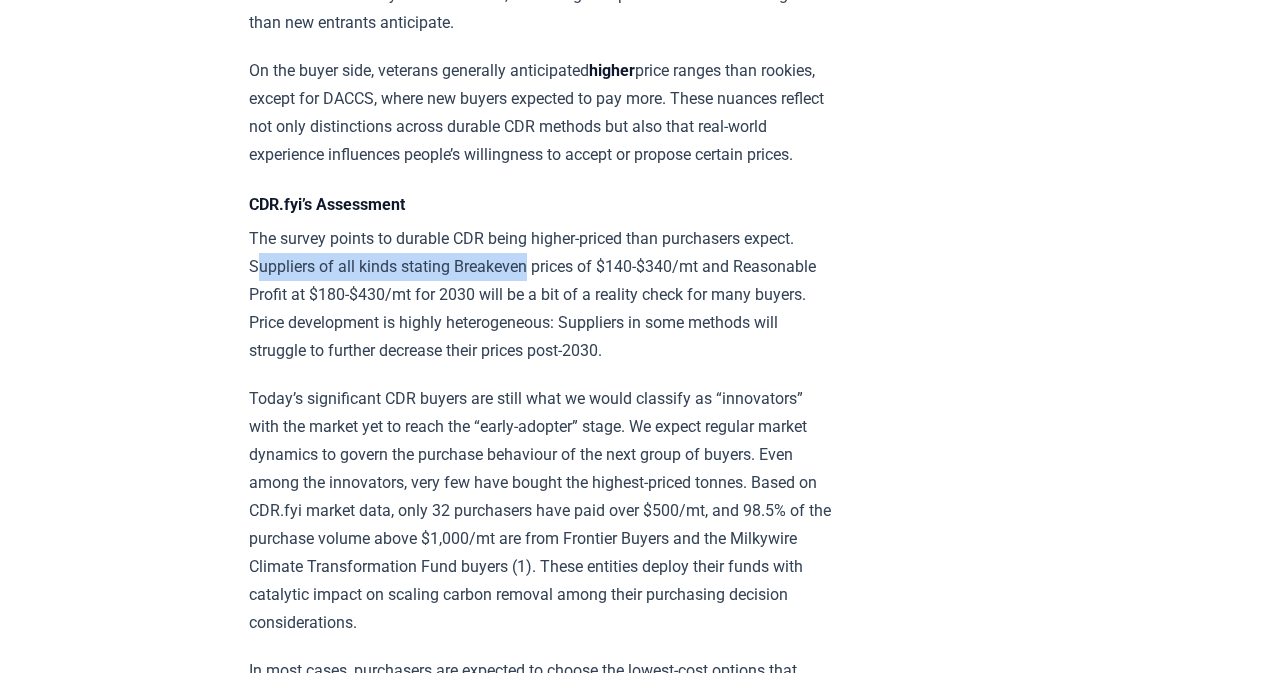 drag, startPoint x: 257, startPoint y: 317, endPoint x: 535, endPoint y: 316, distance: 278.0018 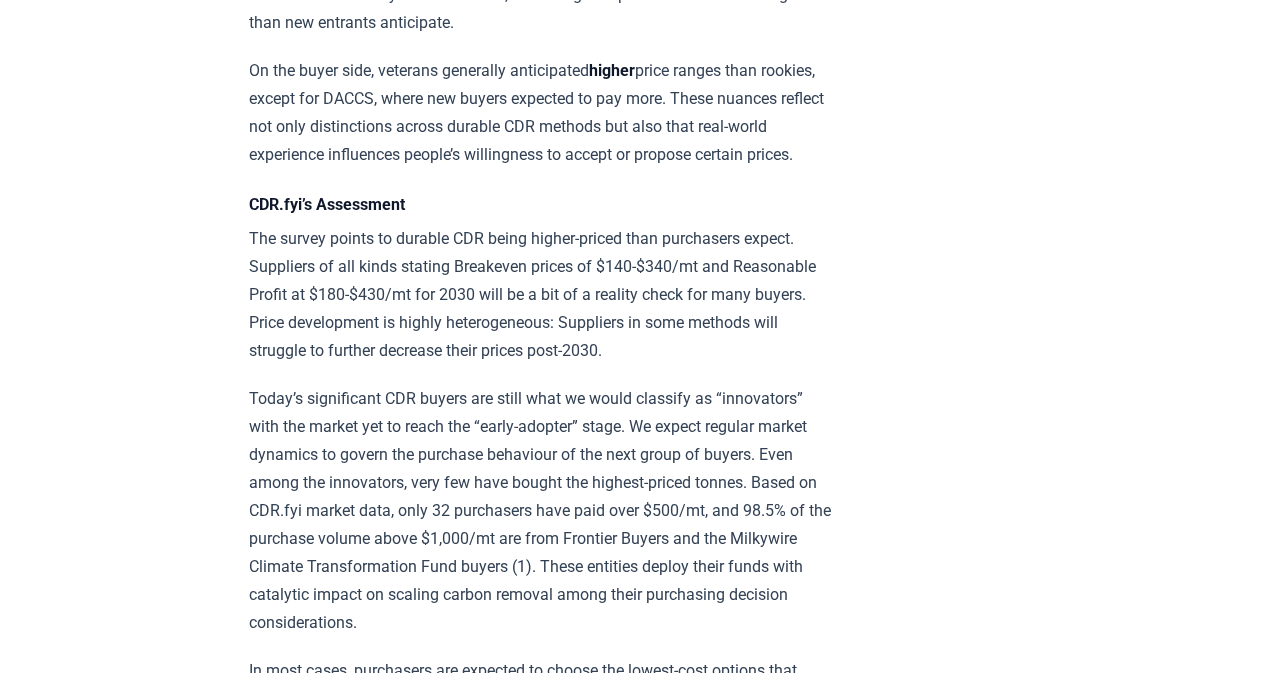 drag, startPoint x: 248, startPoint y: 339, endPoint x: 191, endPoint y: 351, distance: 58.249462 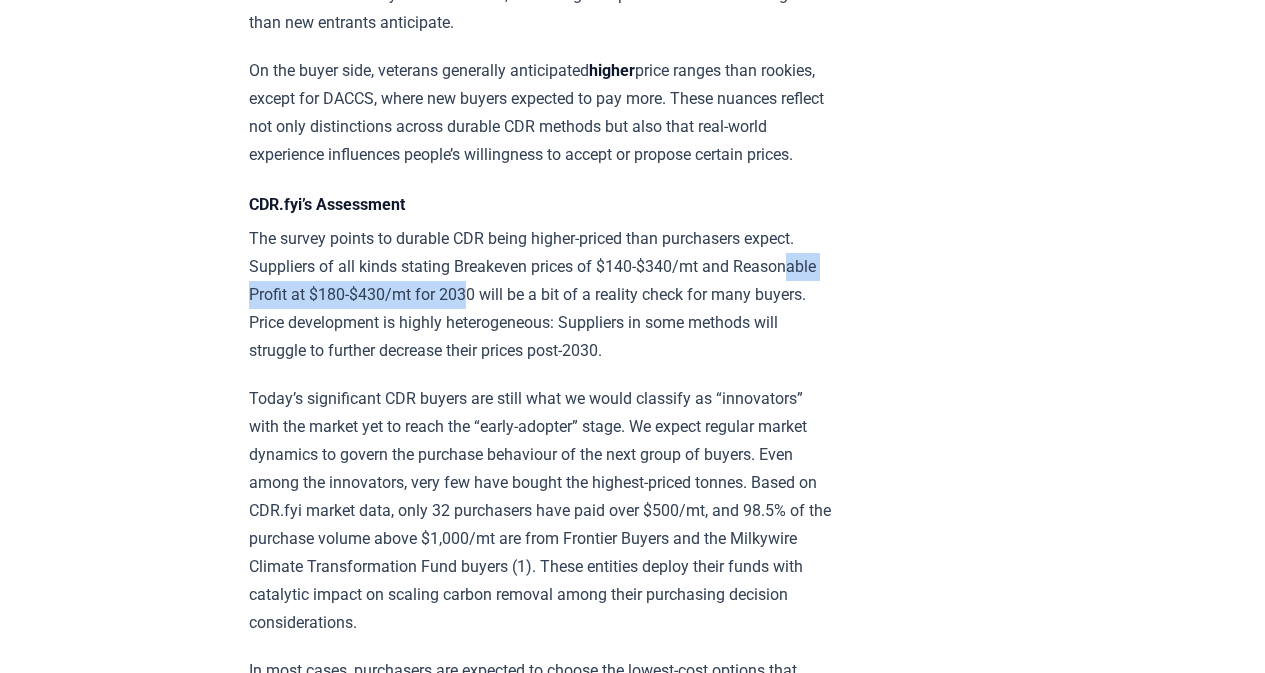 drag, startPoint x: 300, startPoint y: 346, endPoint x: 562, endPoint y: 340, distance: 262.0687 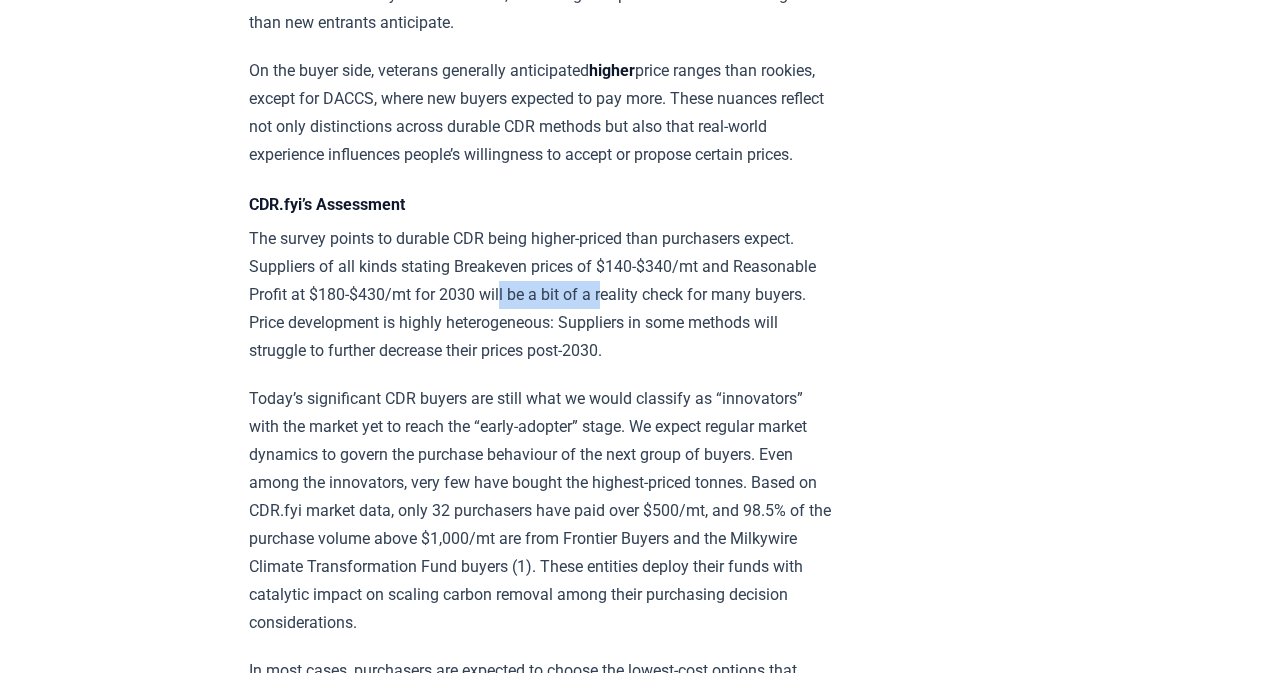 drag, startPoint x: 592, startPoint y: 337, endPoint x: 697, endPoint y: 344, distance: 105.23308 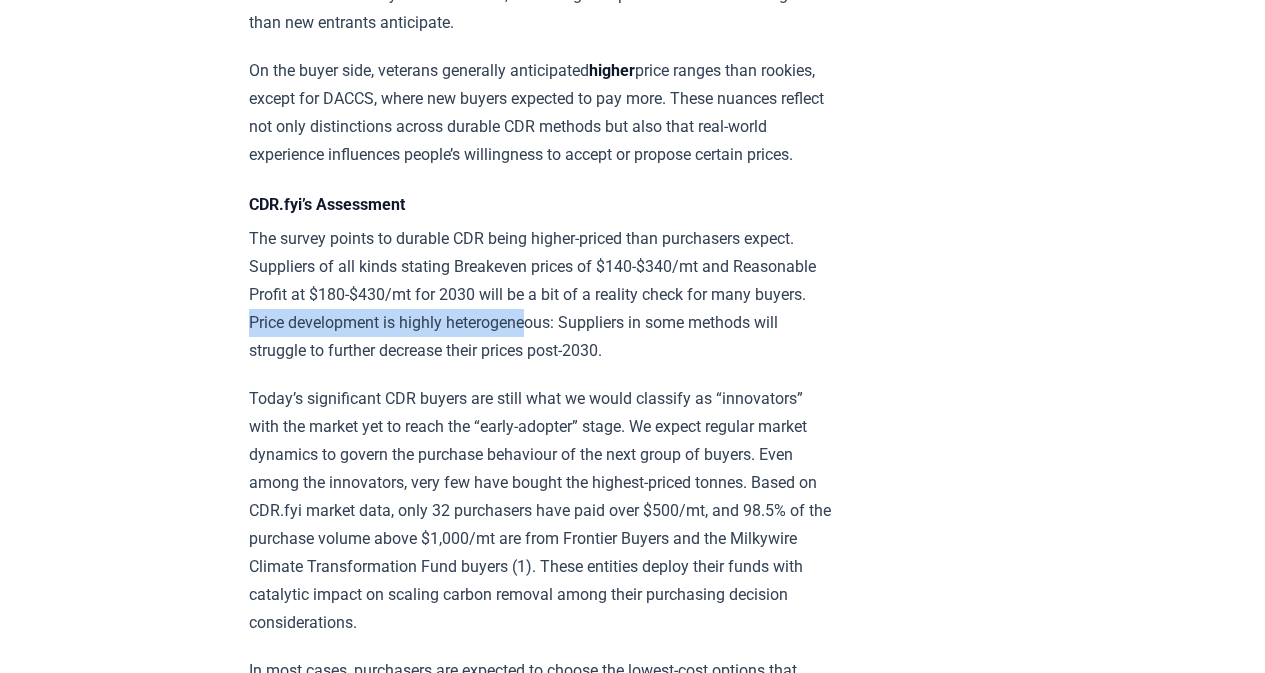 drag, startPoint x: 345, startPoint y: 377, endPoint x: 641, endPoint y: 378, distance: 296.00168 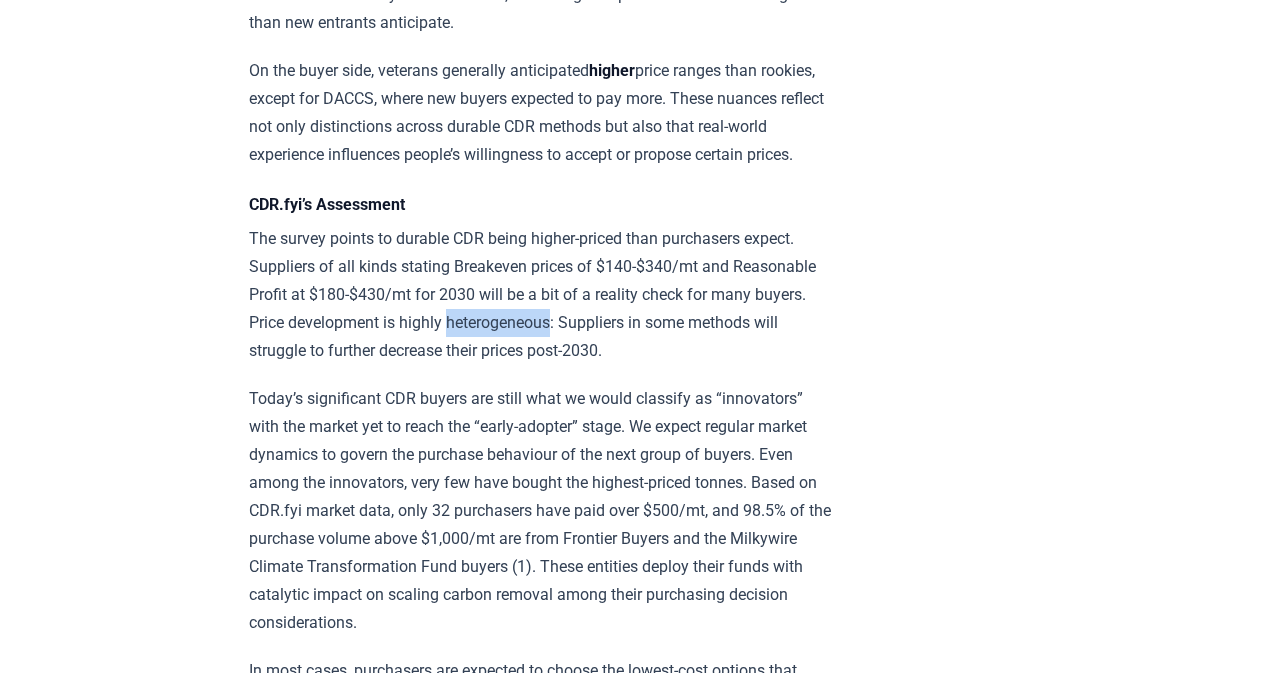 drag, startPoint x: 663, startPoint y: 371, endPoint x: 555, endPoint y: 371, distance: 108 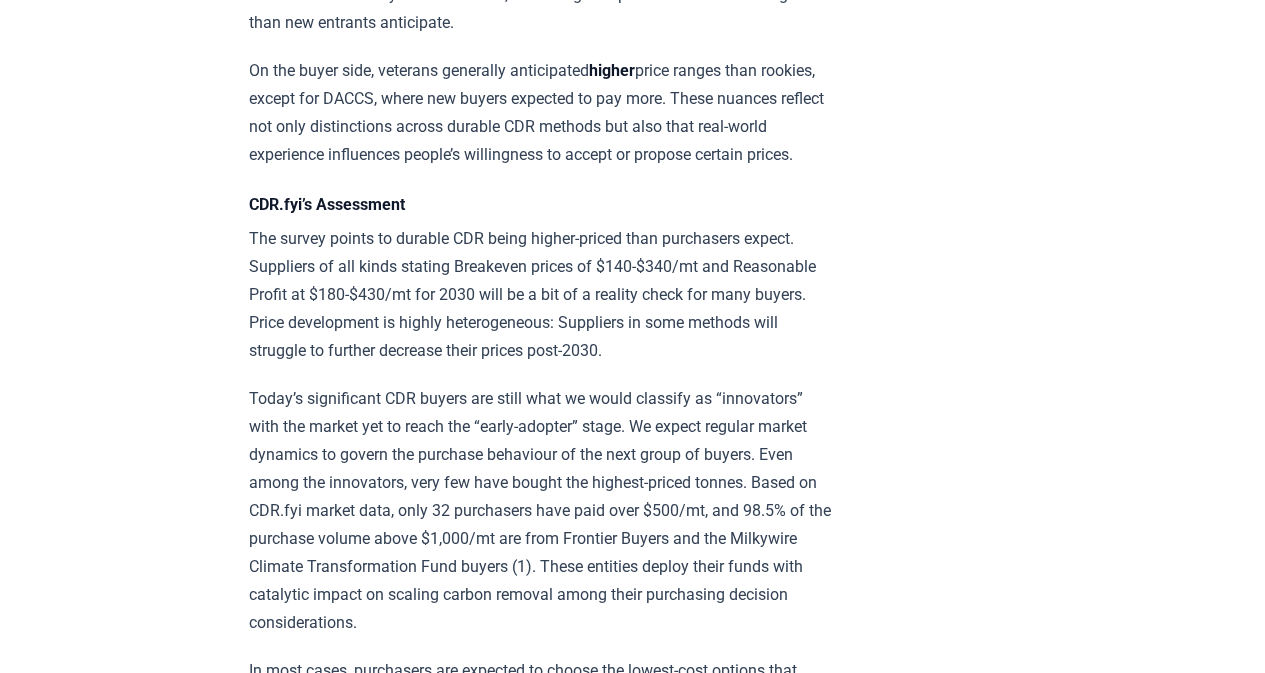 click on "Insights from the CDR.fyi/OPIS Pricing Survey Pricing data is the most sought-after information in durable carbon dioxide removal (CDR). To address this market need, CDR.fyi and OPIS, a Dow Jones Company, partnered to conduct the durable CDR pricing survey. The survey, which targeted purchasers and suppliers of durable CDR, aimed to increase transparency in pricing and support the industry’s growth by gathering data on acceptable price ranges, optimal price points, and market dynamics. The biggest takeaway from the survey is a significant gap between what purchasers are willing to pay and what suppliers need to achieve profitability. This gap is biggest for [YEAR] but remains substantial for [YEAR]. Despite these gaps, many suppliers’ Breakeven prices are below what buyers label as Expensive/High side. This indicates that there is a possibility of finding prices that work for both buyers and suppliers. already purchased or sold credits lower On the buyer side, veterans generally anticipated higher The" at bounding box center [541, -88] 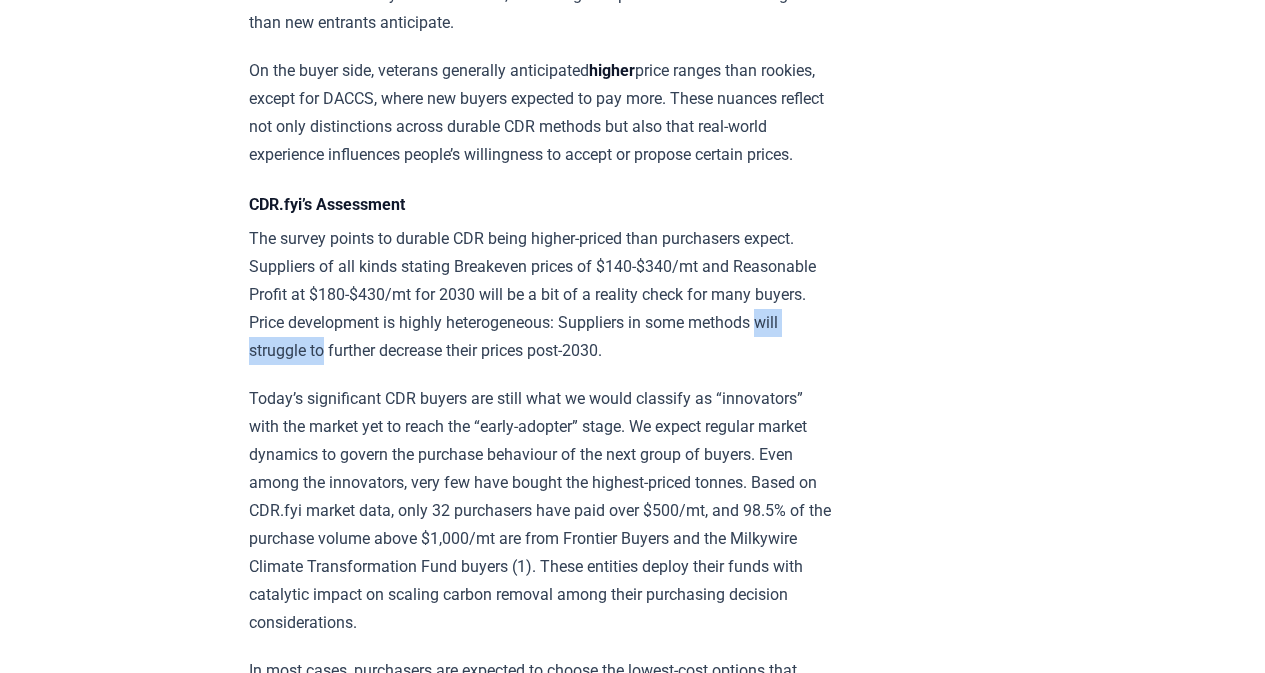 drag, startPoint x: 318, startPoint y: 395, endPoint x: 421, endPoint y: 389, distance: 103.17461 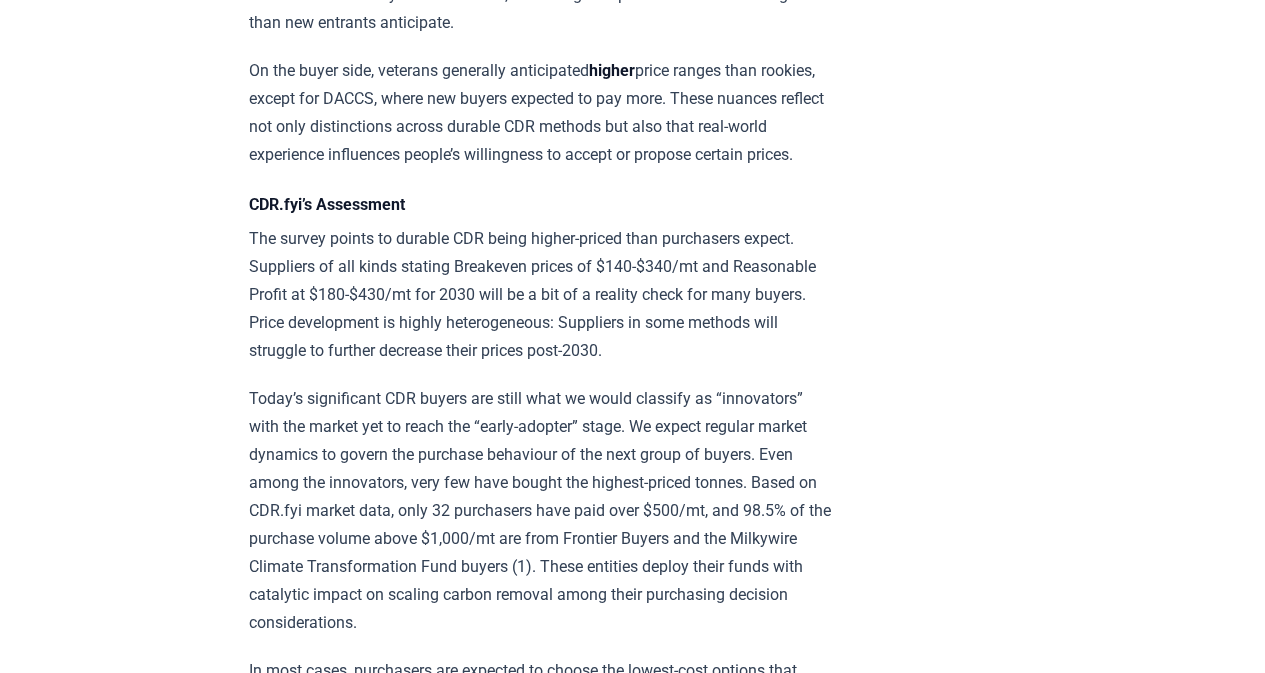 drag, startPoint x: 421, startPoint y: 389, endPoint x: 428, endPoint y: 380, distance: 11.401754 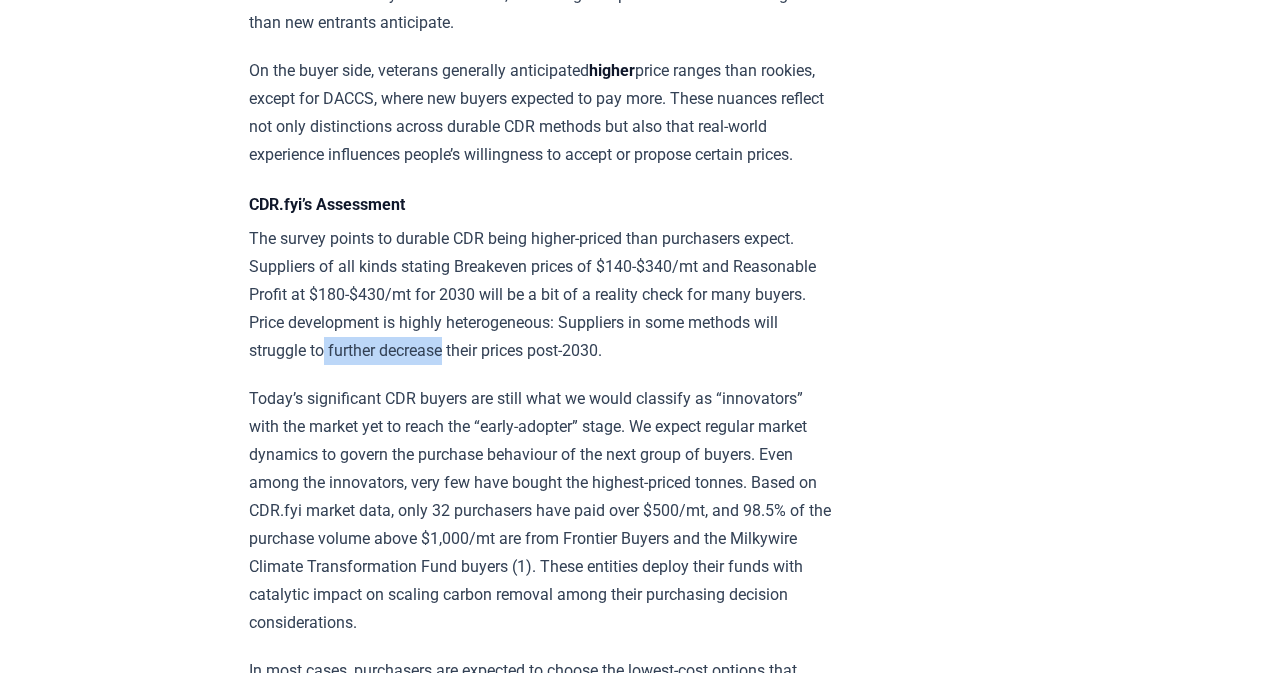 drag, startPoint x: 421, startPoint y: 398, endPoint x: 545, endPoint y: 404, distance: 124.14507 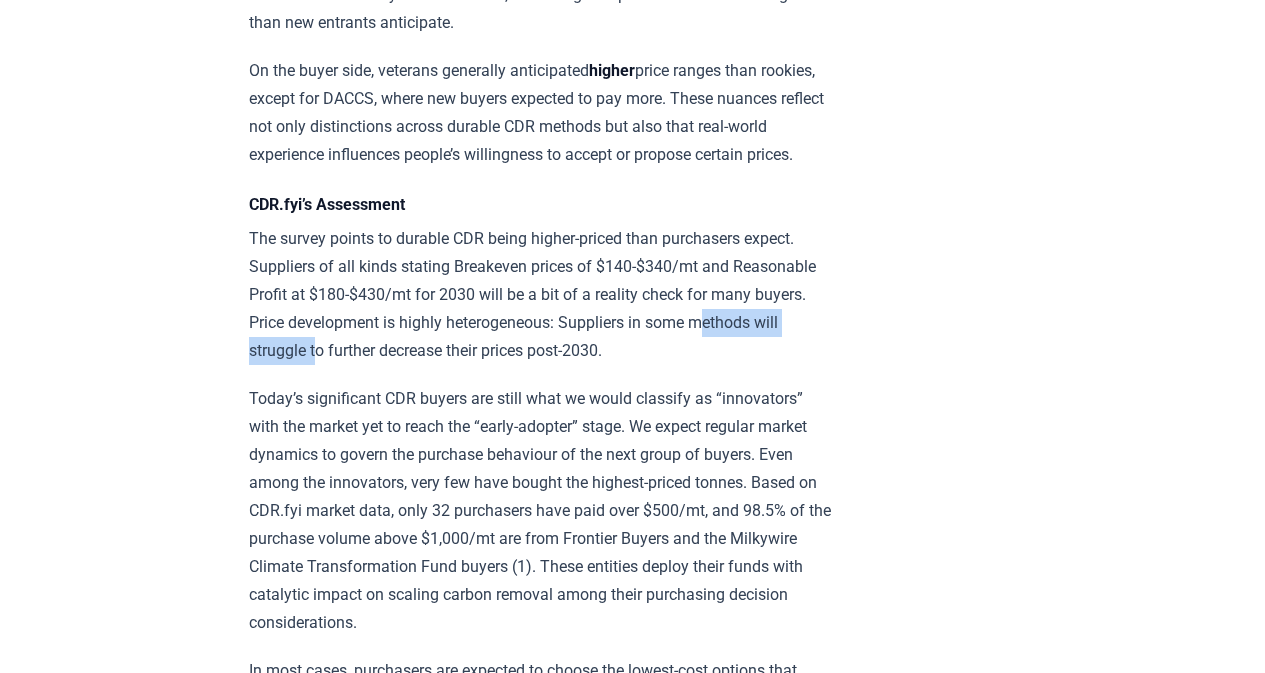 drag, startPoint x: 258, startPoint y: 399, endPoint x: 416, endPoint y: 394, distance: 158.0791 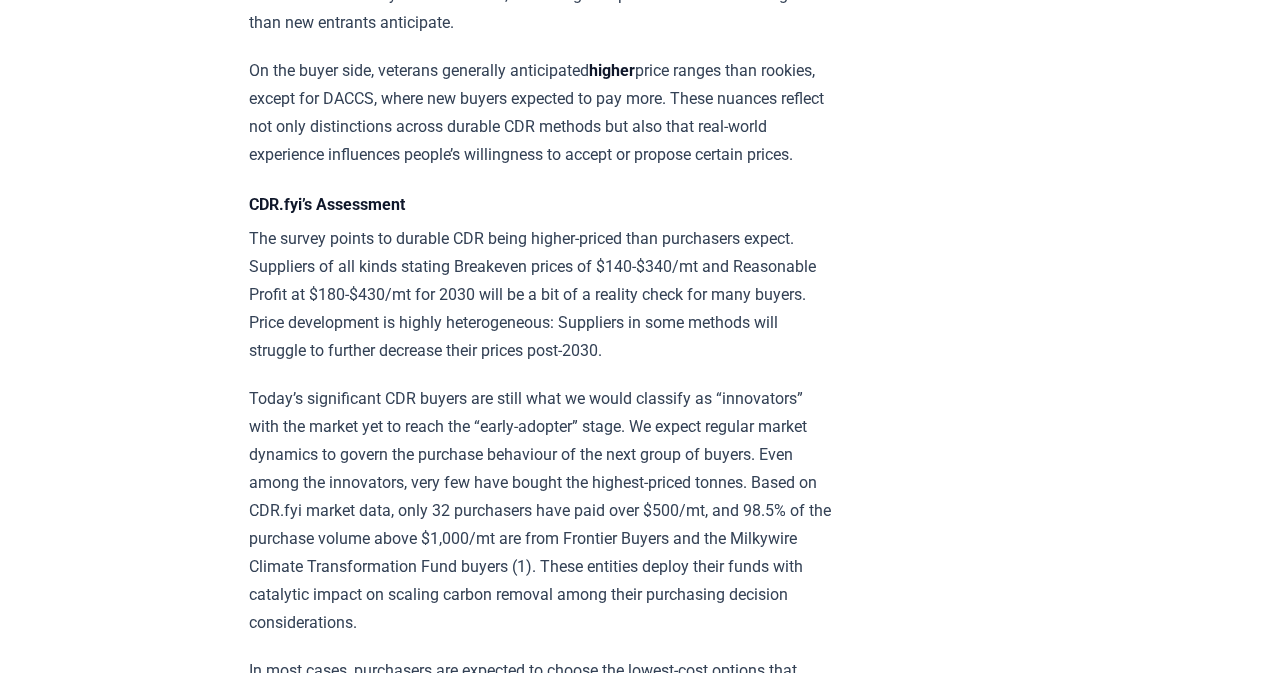 click on "The survey points to durable CDR being higher-priced than purchasers expect. Suppliers of all kinds stating Breakeven prices of $140-$340/mt and Reasonable Profit at $180-$430/mt for 2030 will be a bit of a reality check for many buyers. Price development is highly heterogeneous: Suppliers in some methods will struggle to further decrease their prices post-2030." at bounding box center (541, 295) 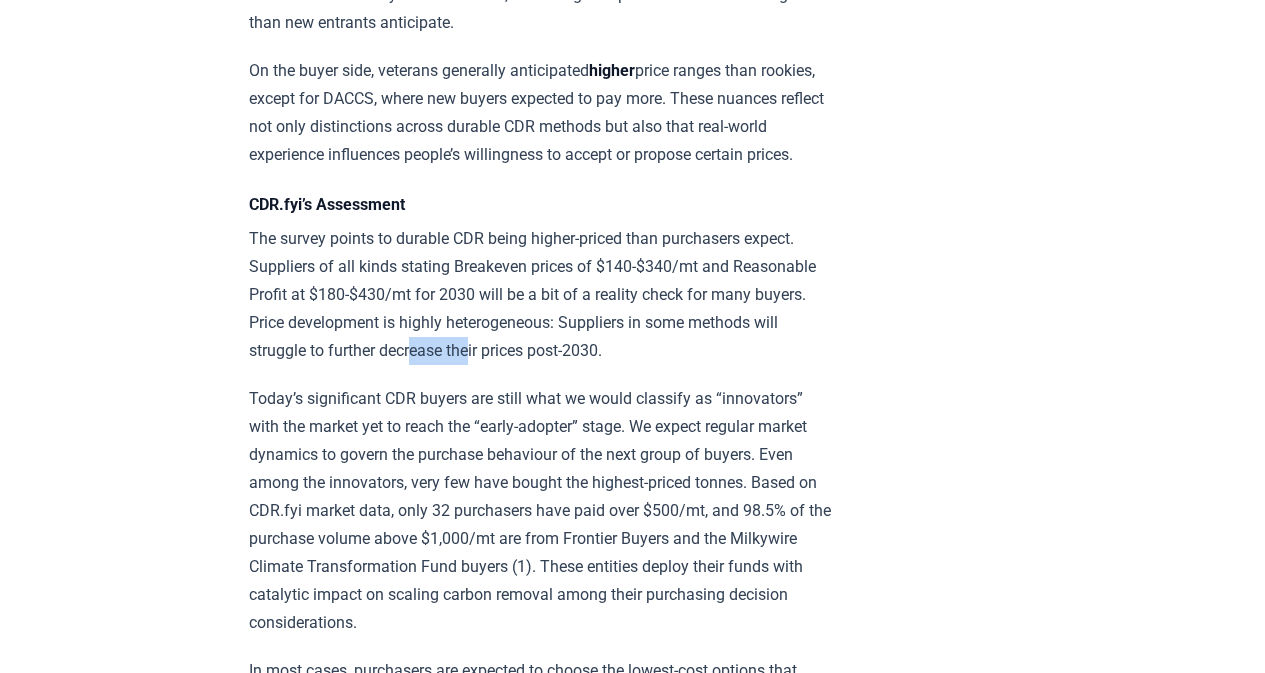 drag, startPoint x: 517, startPoint y: 399, endPoint x: 572, endPoint y: 395, distance: 55.145264 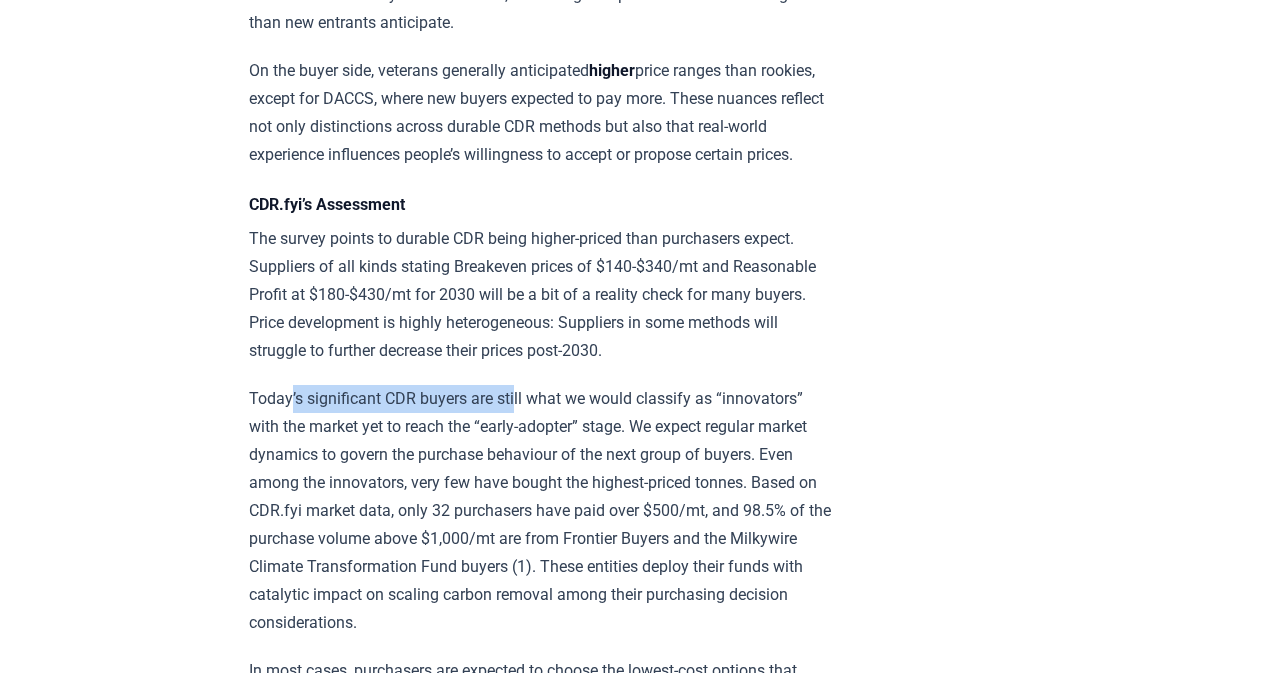 drag, startPoint x: 291, startPoint y: 451, endPoint x: 517, endPoint y: 443, distance: 226.14156 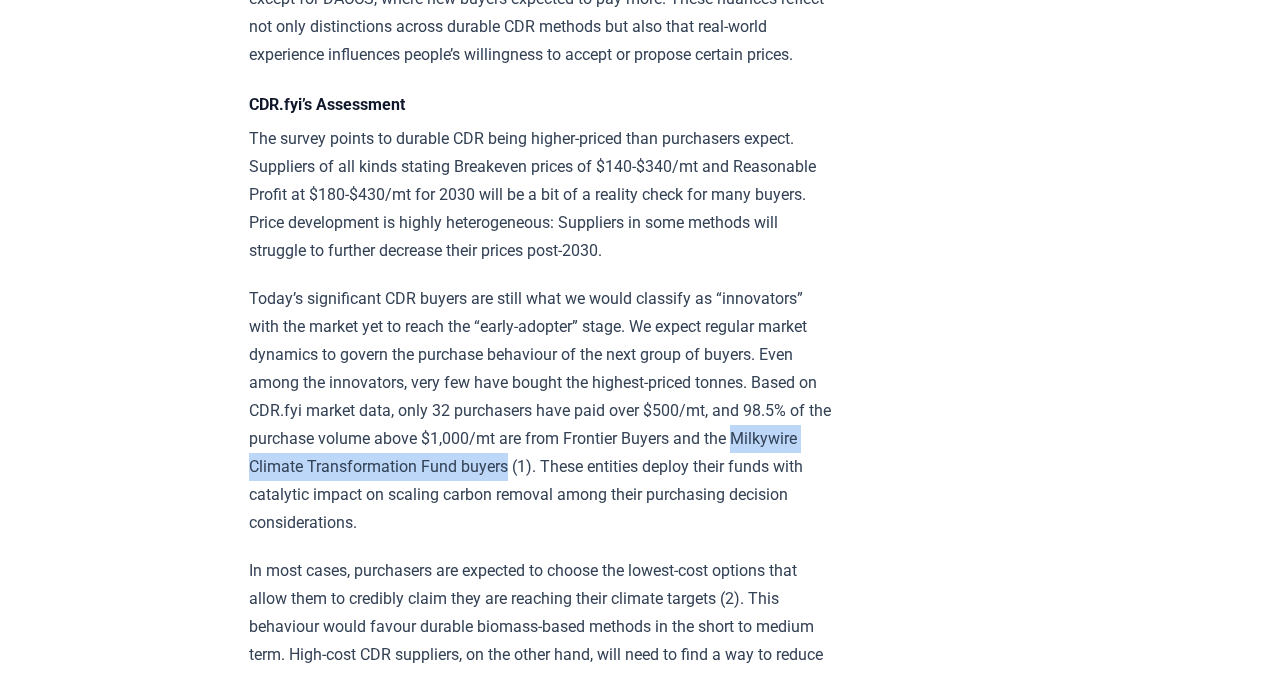 drag, startPoint x: 361, startPoint y: 512, endPoint x: 699, endPoint y: 510, distance: 338.00592 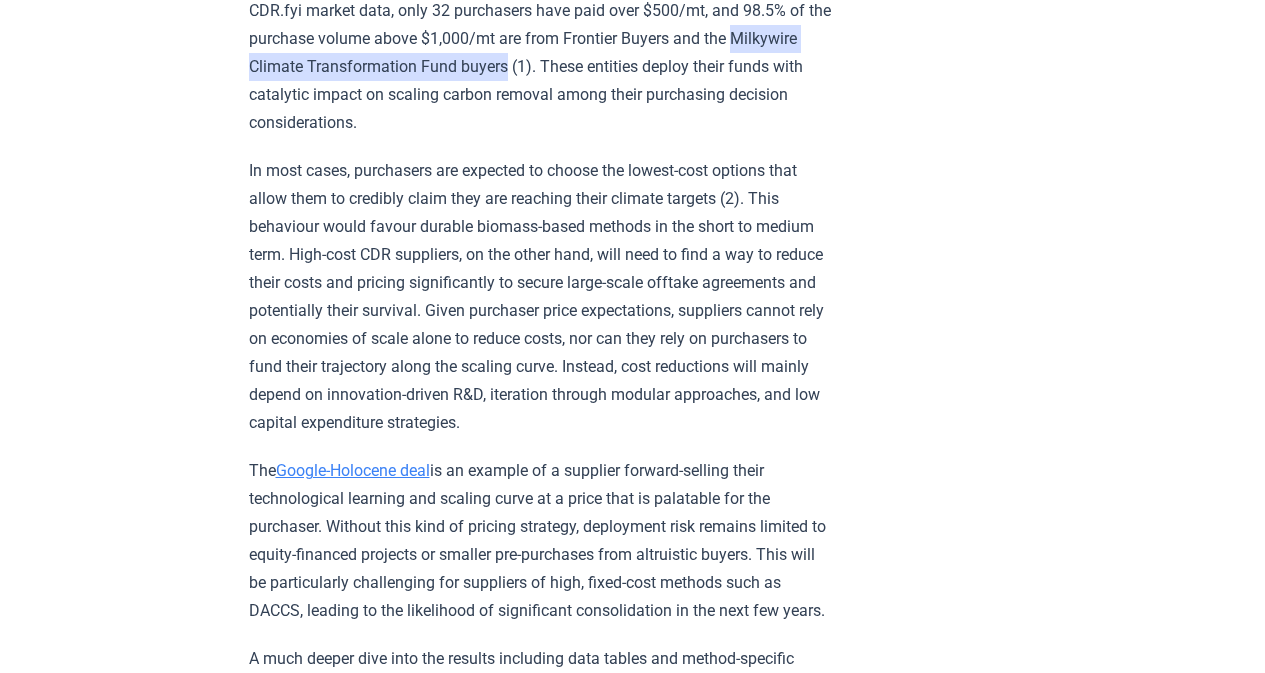 scroll, scrollTop: 3300, scrollLeft: 0, axis: vertical 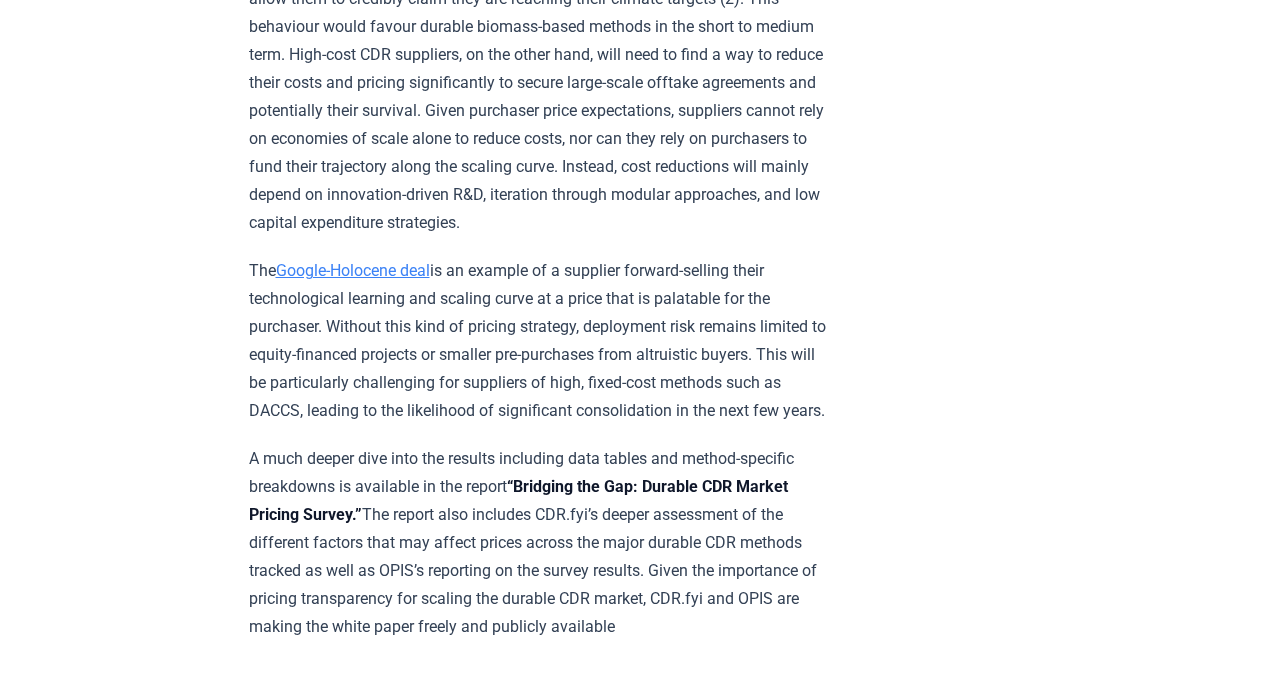 click on "The  Google-Holocene deal  is an example of a supplier forward-selling their technological learning and scaling curve at a price that is palatable for the purchaser. Without this kind of pricing strategy, deployment risk remains limited to equity-financed projects or smaller pre-purchases from altruistic buyers. This will be particularly challenging for suppliers of high, fixed-cost methods such as DACCS, leading to the likelihood of significant consolidation in the next few years." at bounding box center (541, 341) 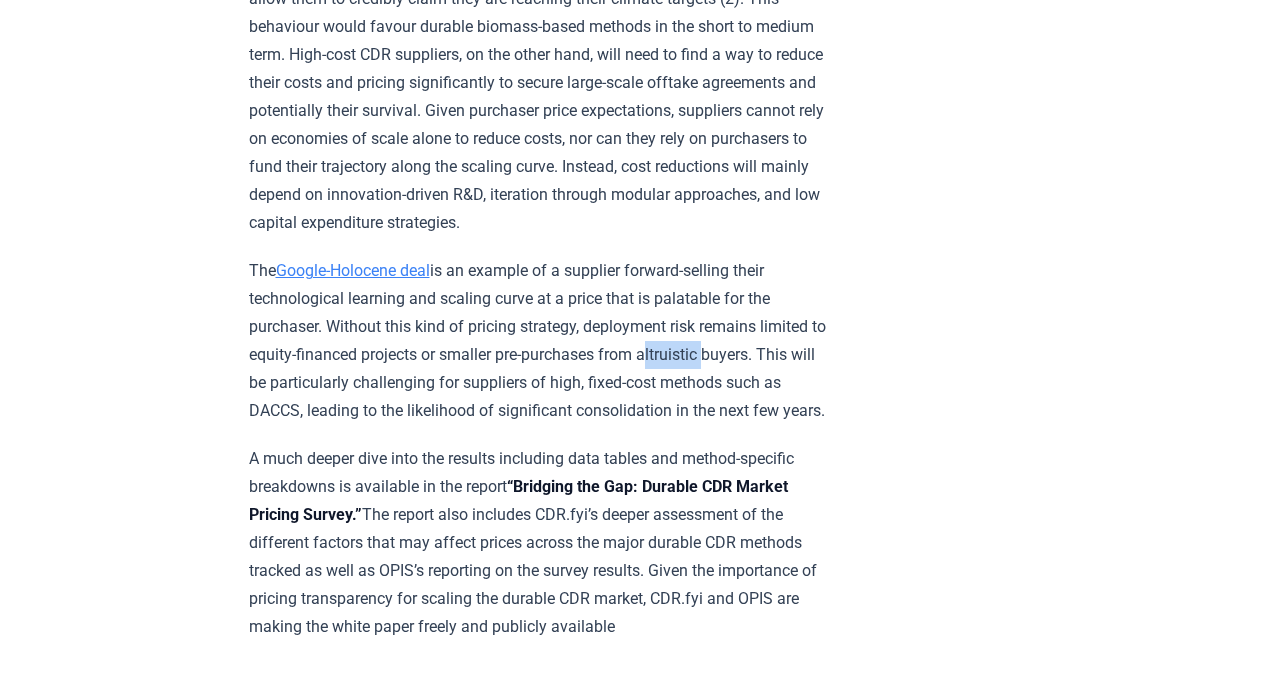 drag, startPoint x: 791, startPoint y: 397, endPoint x: 729, endPoint y: 395, distance: 62.03225 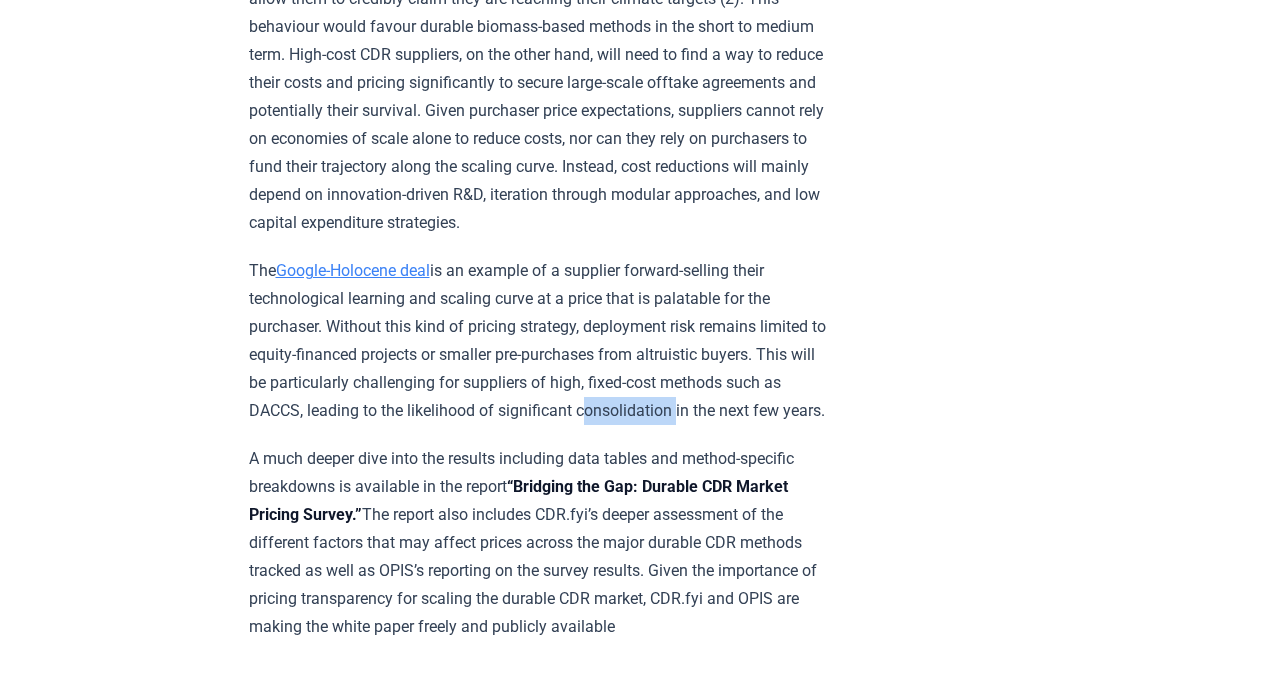 drag, startPoint x: 808, startPoint y: 458, endPoint x: 710, endPoint y: 456, distance: 98.02041 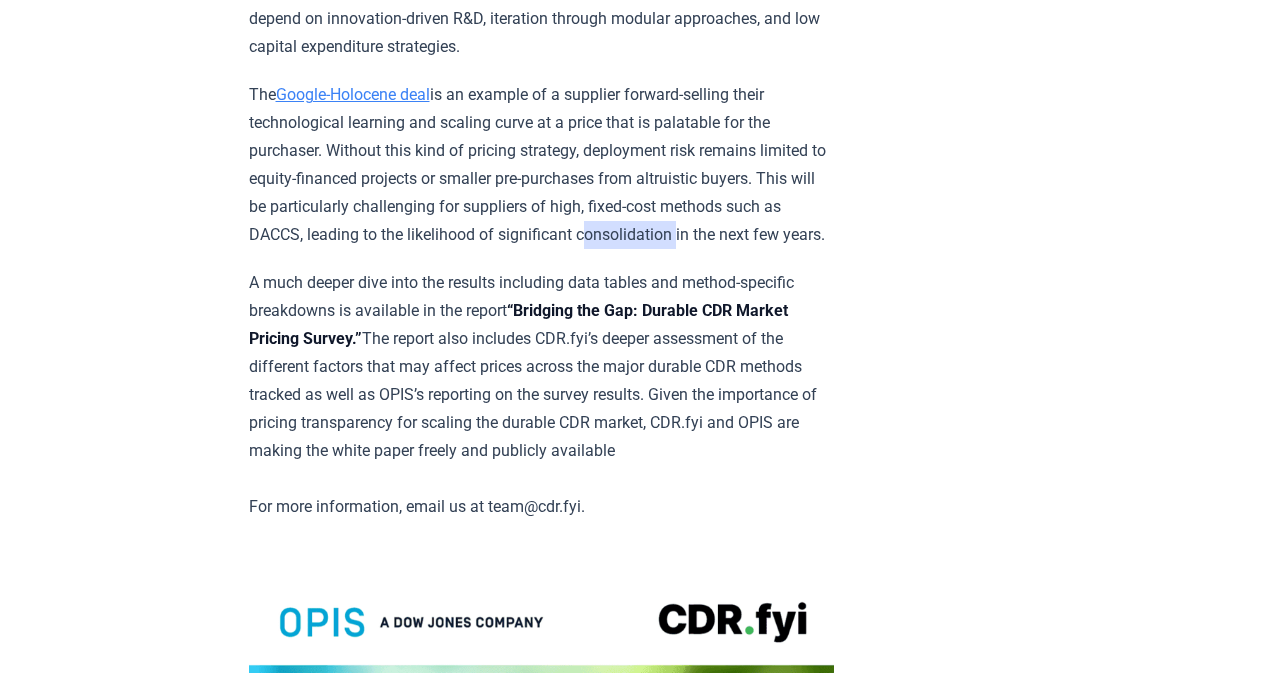 scroll, scrollTop: 3500, scrollLeft: 0, axis: vertical 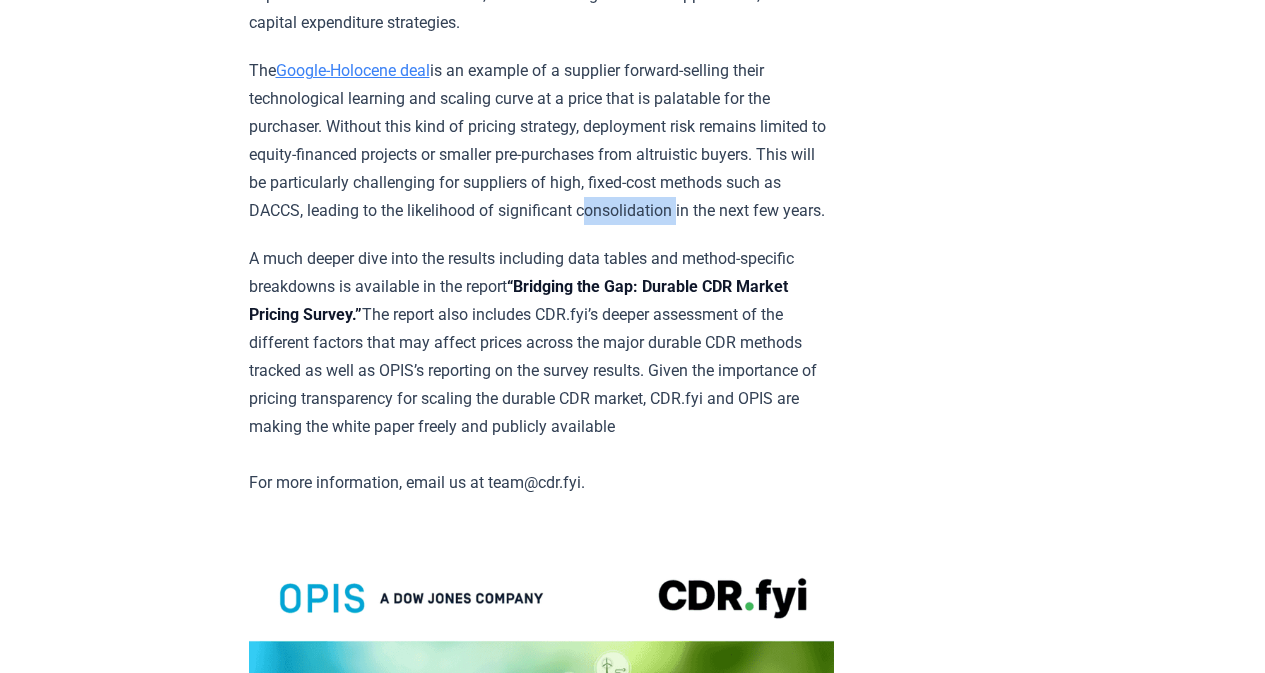 drag, startPoint x: 756, startPoint y: 504, endPoint x: 442, endPoint y: 388, distance: 334.7417 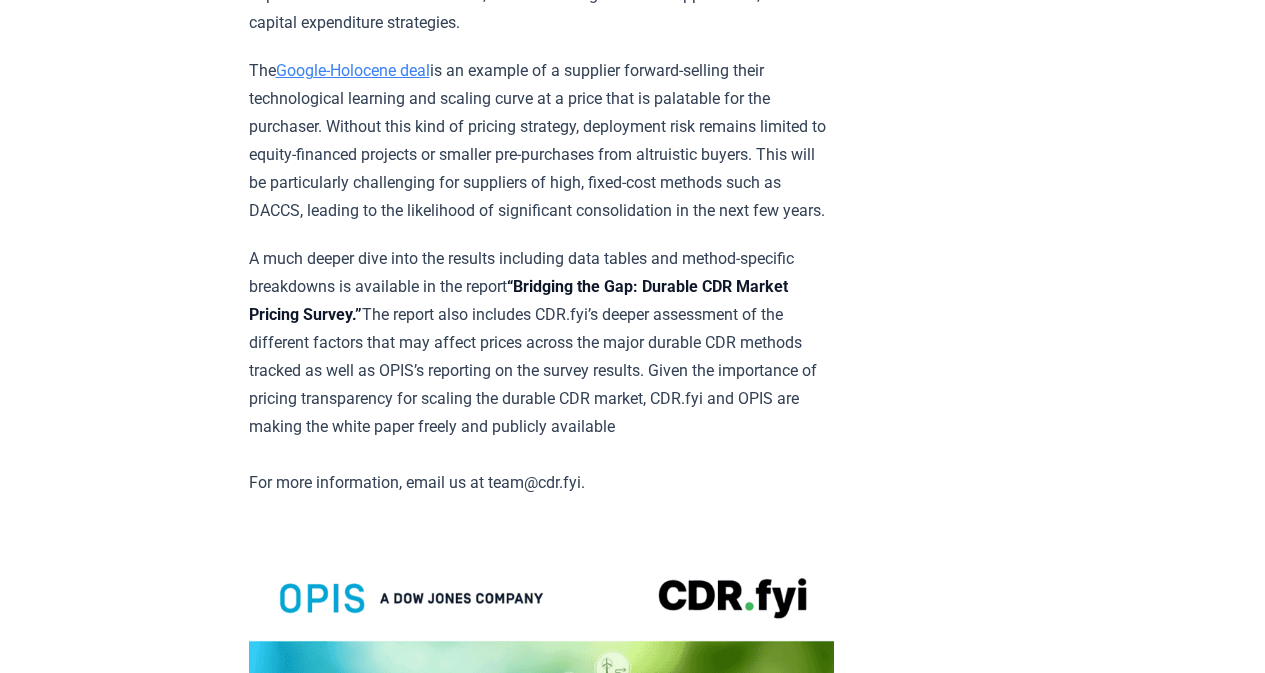 drag, startPoint x: 434, startPoint y: 383, endPoint x: 737, endPoint y: 496, distance: 323.38522 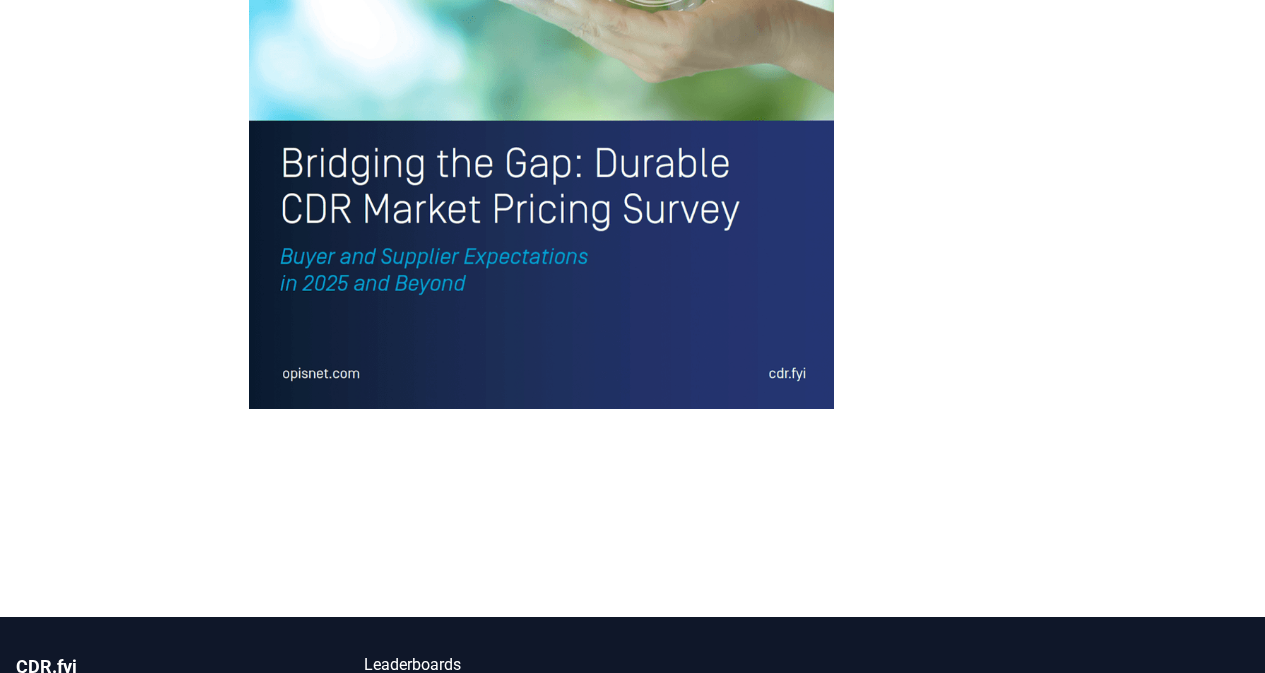 scroll, scrollTop: 4400, scrollLeft: 0, axis: vertical 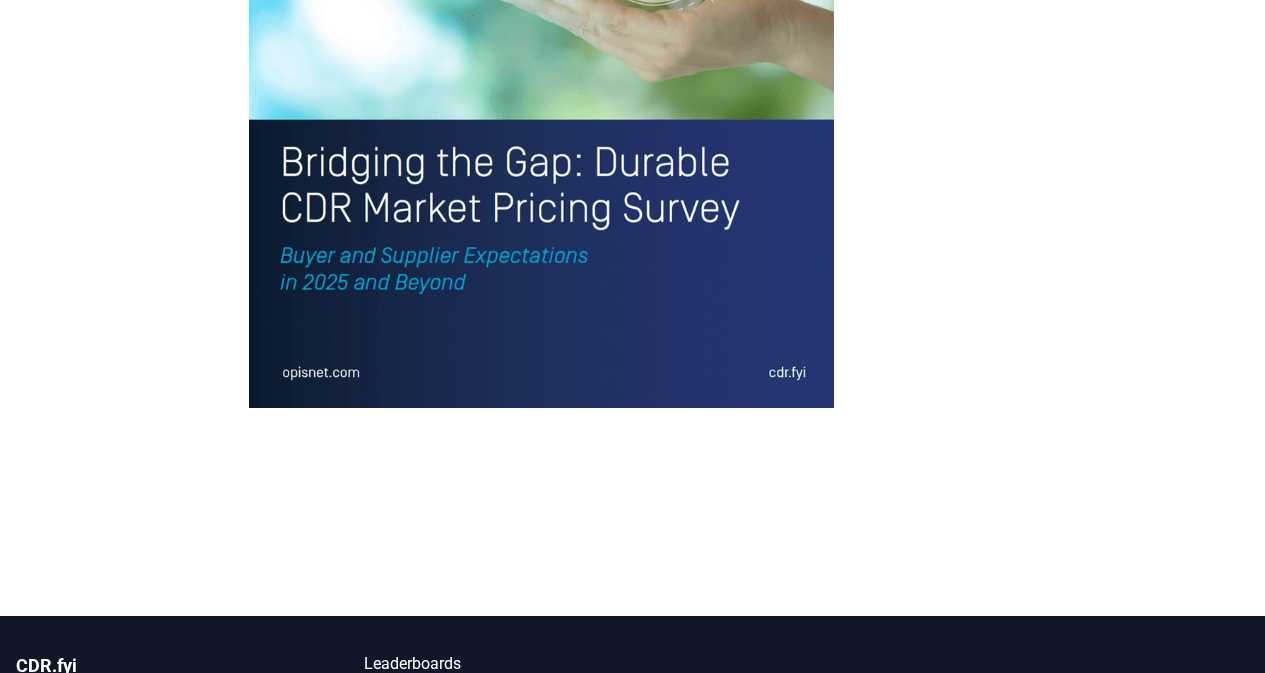 click on "[MONTH] [DAY], [YEAR] New Survey Shows Pricing Gap in Durable CDR Insights from the CDR.fyi/OPIS Pricing Survey Pricing data is the most sought-after information in durable carbon dioxide removal (CDR). To address this market need, CDR.fyi and OPIS, a Dow Jones Company, partnered to conduct the durable CDR pricing survey. The survey, which targeted purchasers and suppliers of durable CDR, aimed to increase transparency in pricing and support the industry’s growth by gathering data on acceptable price ranges, optimal price points, and market dynamics. The biggest takeaway from the survey is a significant gap between what purchasers are willing to pay and what suppliers need to achieve profitability. This gap is biggest for [YEAR] but remains substantial for [YEAR]. Despite these gaps, many suppliers’ Breakeven prices are below what buyers label as Expensive/High side. This indicates that there is a possibility of finding prices that work for both buyers and suppliers. already purchased or sold credits lower" at bounding box center [632, -1936] 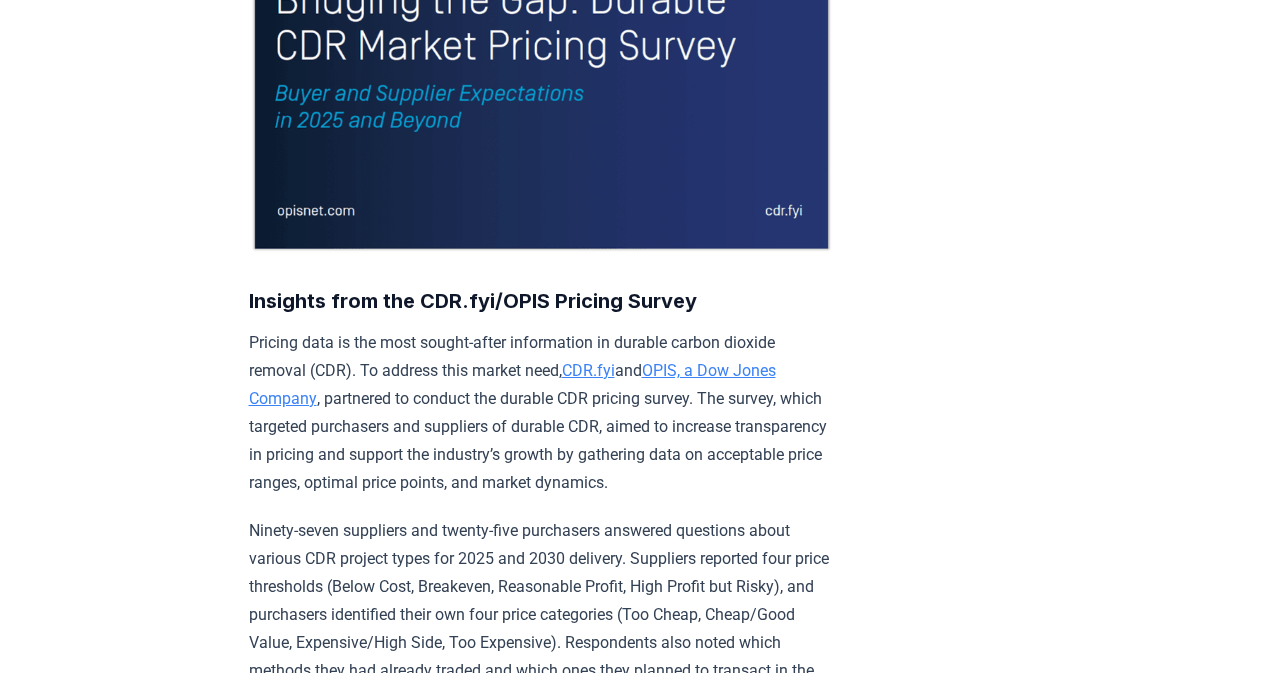 scroll, scrollTop: 399, scrollLeft: 0, axis: vertical 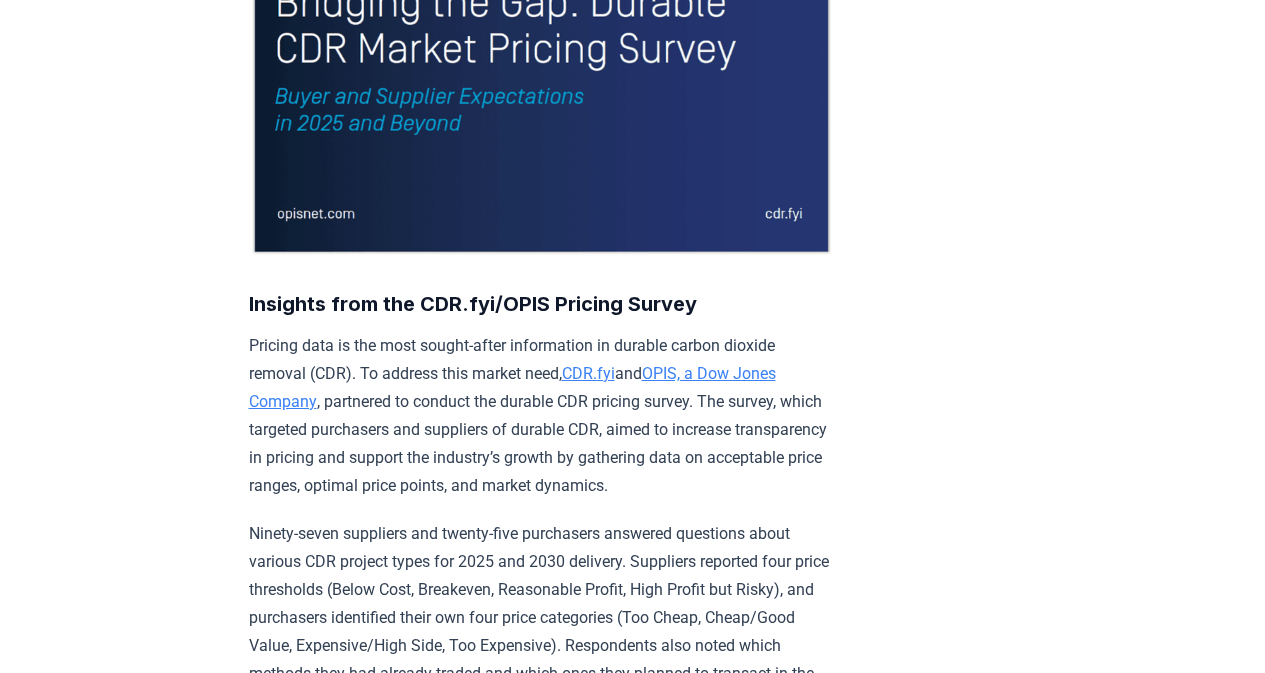 click on "Ninety-seven suppliers and twenty-five purchasers answered questions about various CDR project types for 2025 and 2030 delivery. Suppliers reported four price thresholds (Below Cost, Breakeven, Reasonable Profit, High Profit but Risky), and purchasers identified their own four price categories (Too Cheap, Cheap/Good Value, Expensive/High Side, Too Expensive). Respondents also noted which methods they had already traded and which ones they planned to transact in the future, allowing the survey to capture both current pricing experience and anticipated price ranges." at bounding box center [541, 632] 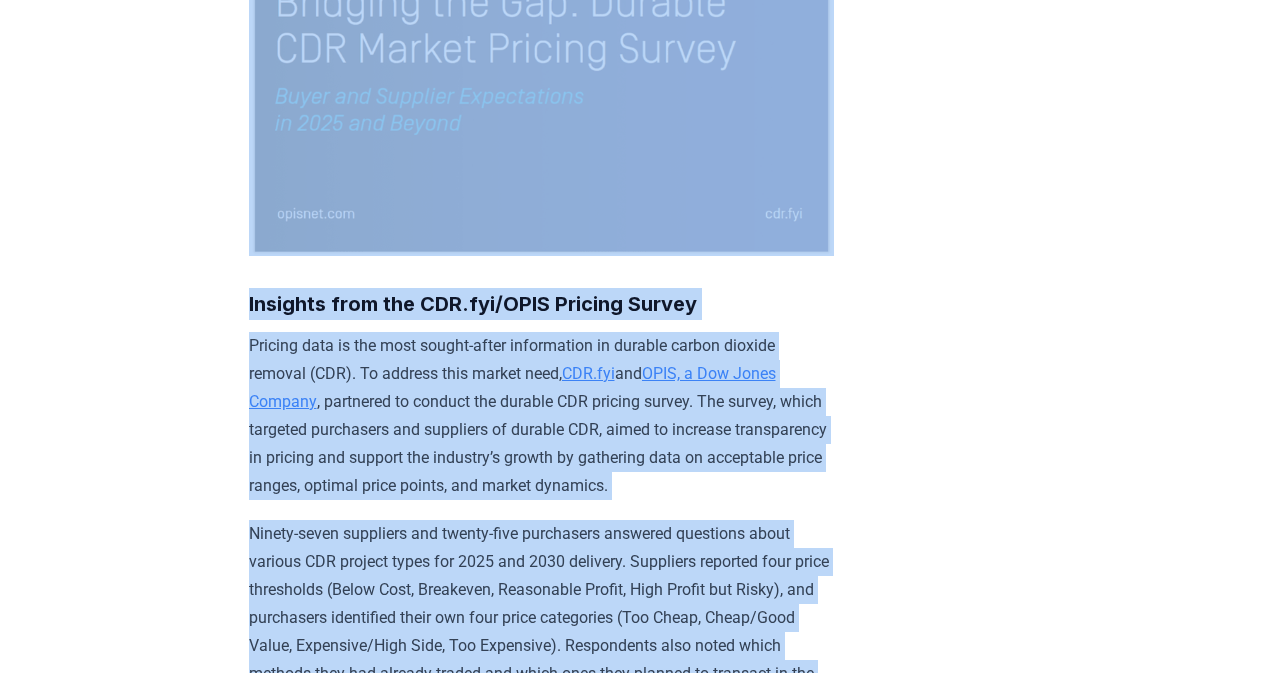 click on "Pricing data is the most sought-after information in durable carbon dioxide removal (CDR). To address this market need,  CDR.fyi  and  OPIS, a Dow Jones Company , partnered to conduct the durable CDR pricing survey. The survey, which targeted purchasers and suppliers of durable CDR, aimed to increase transparency in pricing and support the industry’s growth by gathering data on acceptable price ranges, optimal price points, and market dynamics." at bounding box center [541, 416] 